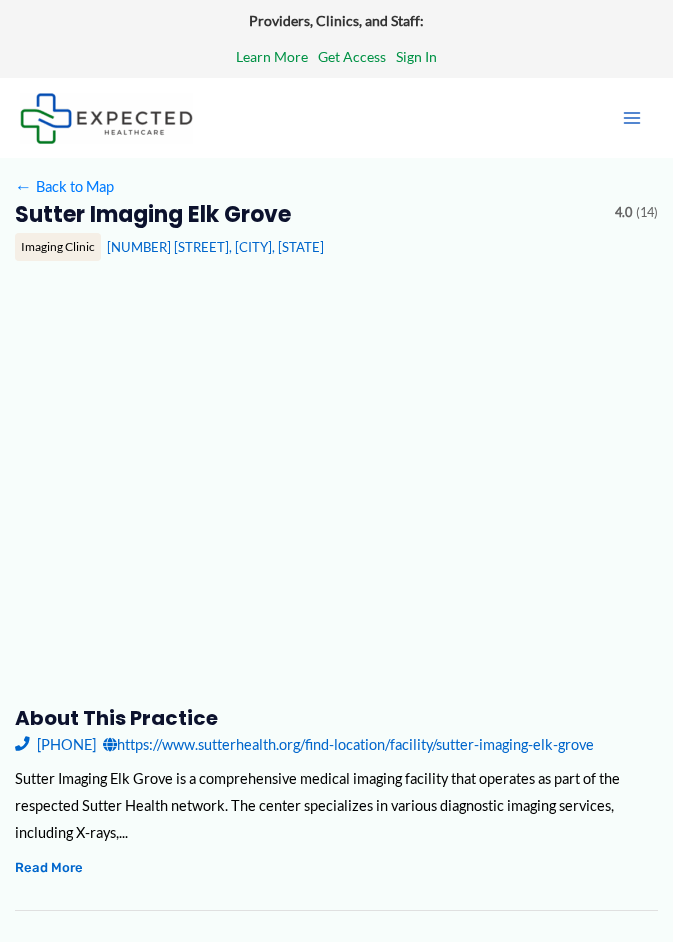 type on "**********" 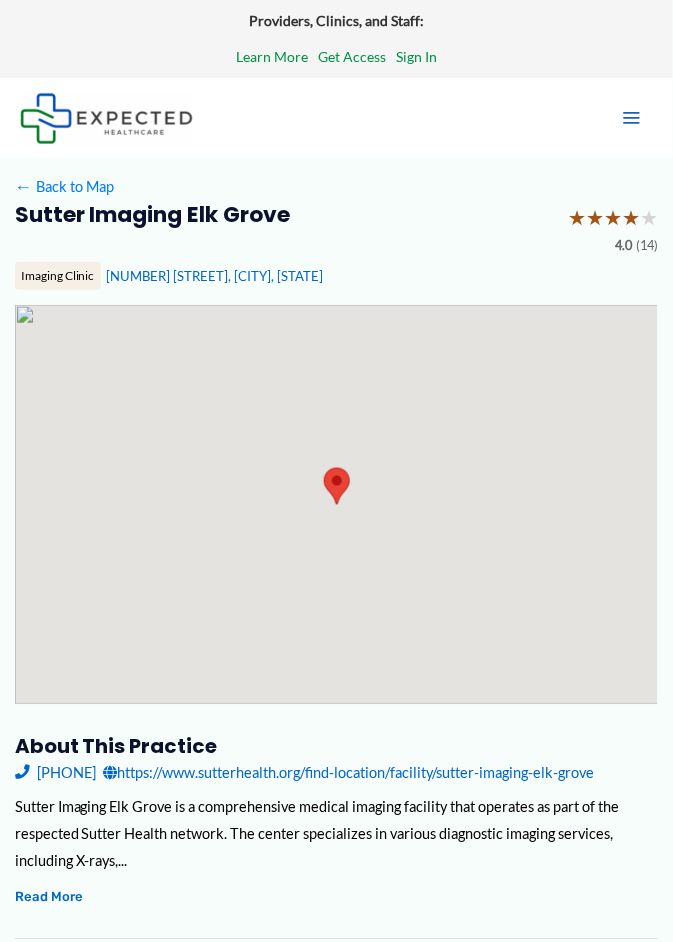 scroll, scrollTop: 0, scrollLeft: 0, axis: both 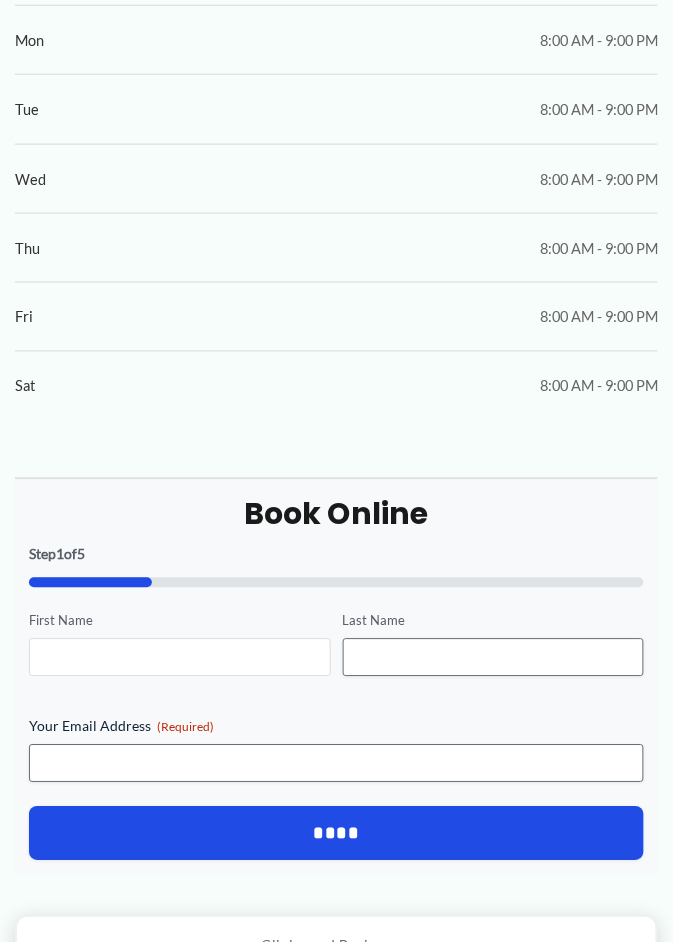 click on "First Name" at bounding box center (179, 658) 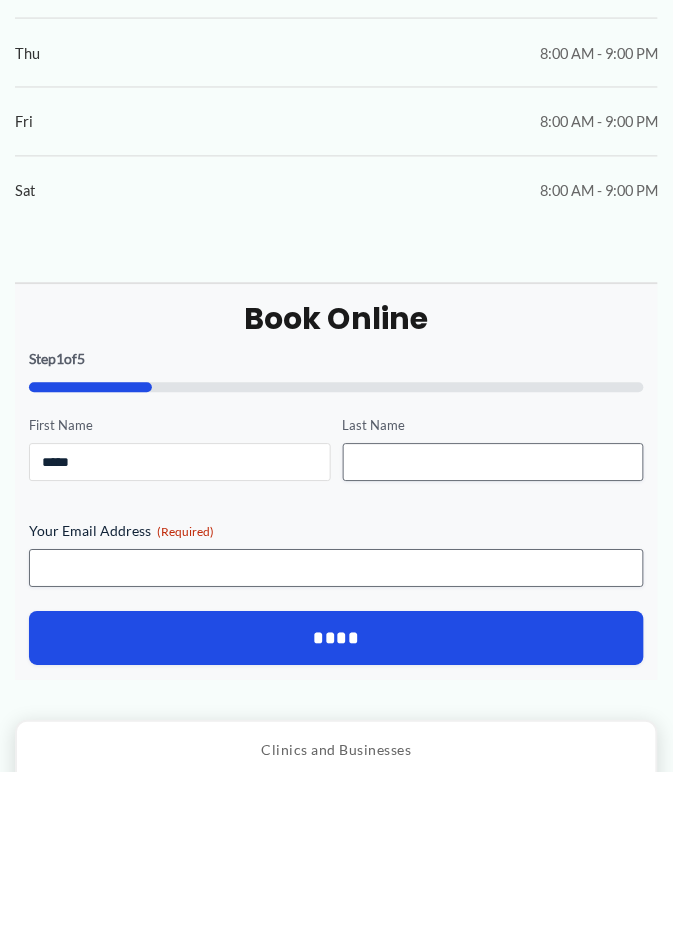 scroll, scrollTop: 1249, scrollLeft: 0, axis: vertical 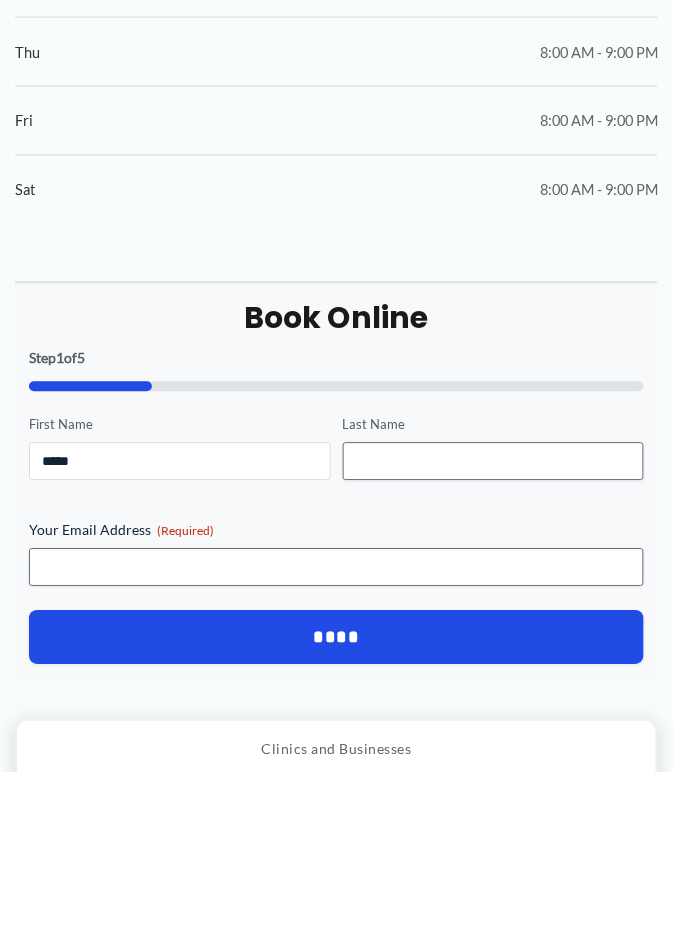 type on "*****" 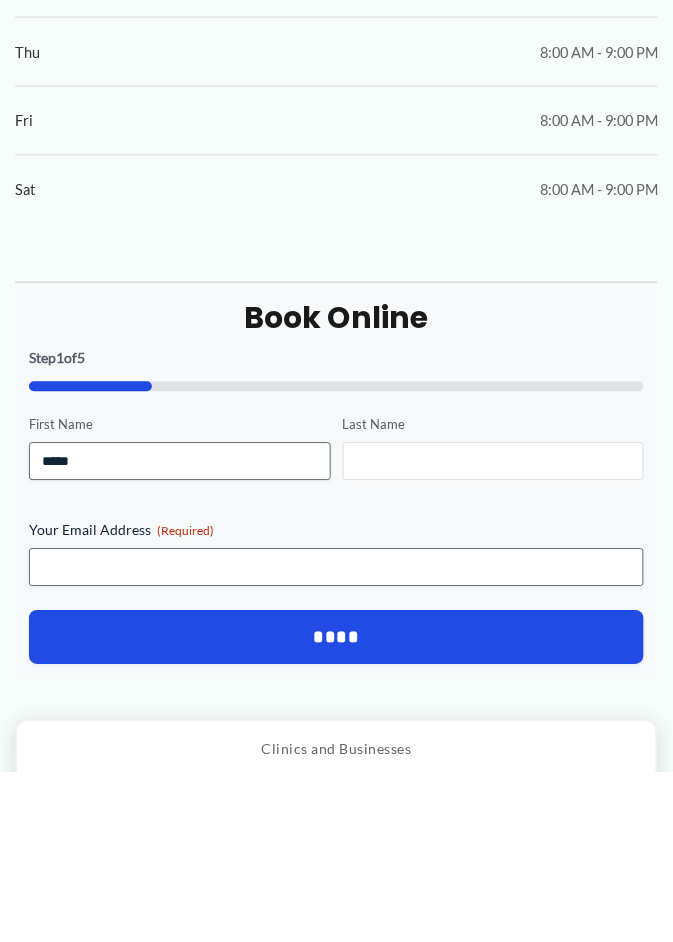 click on "Last Name" at bounding box center [493, 632] 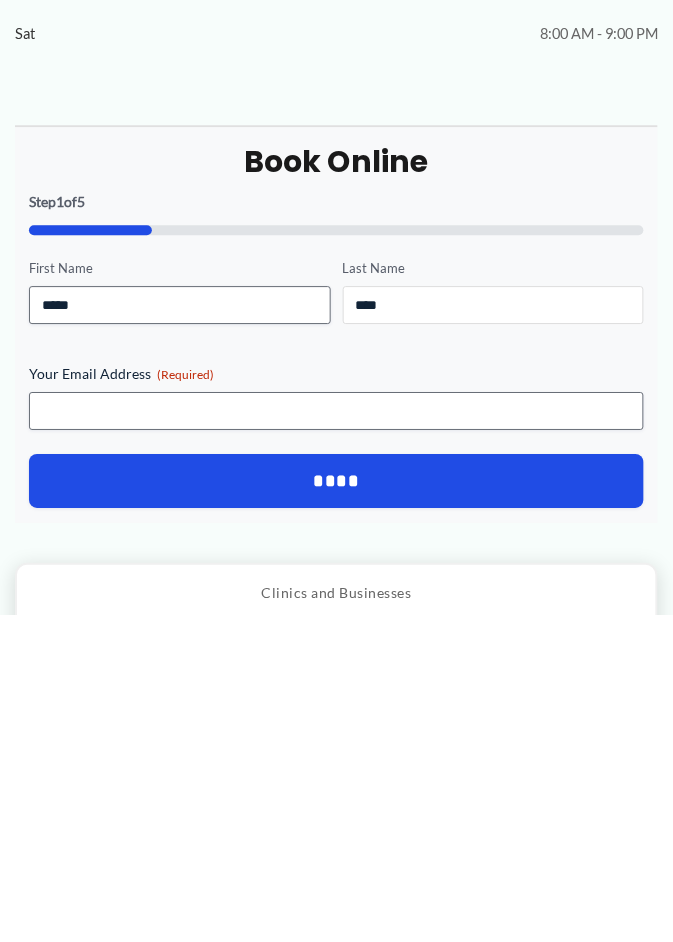 scroll, scrollTop: 1252, scrollLeft: 0, axis: vertical 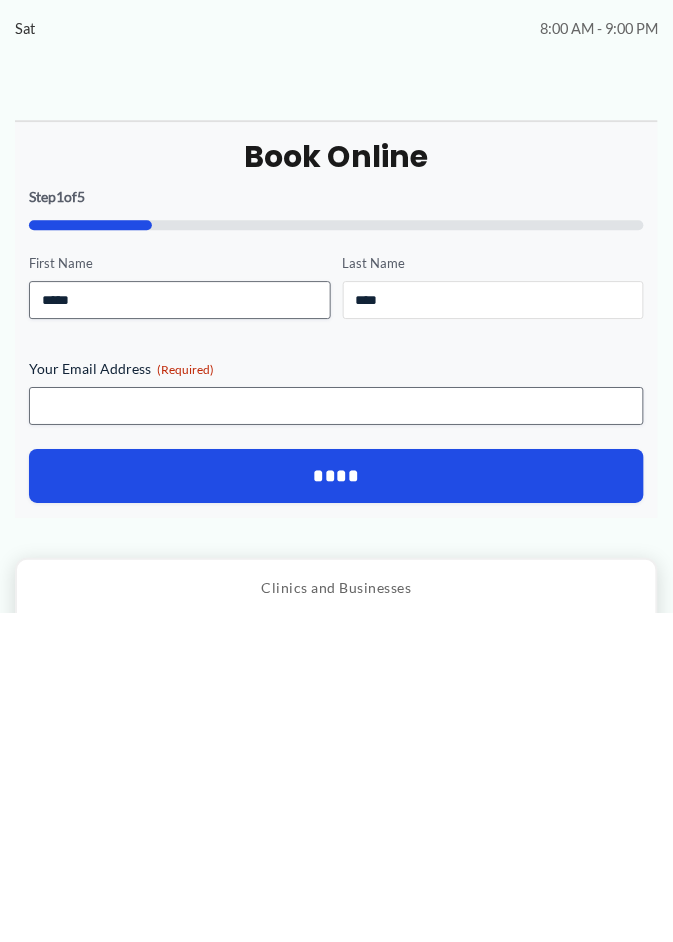 type on "****" 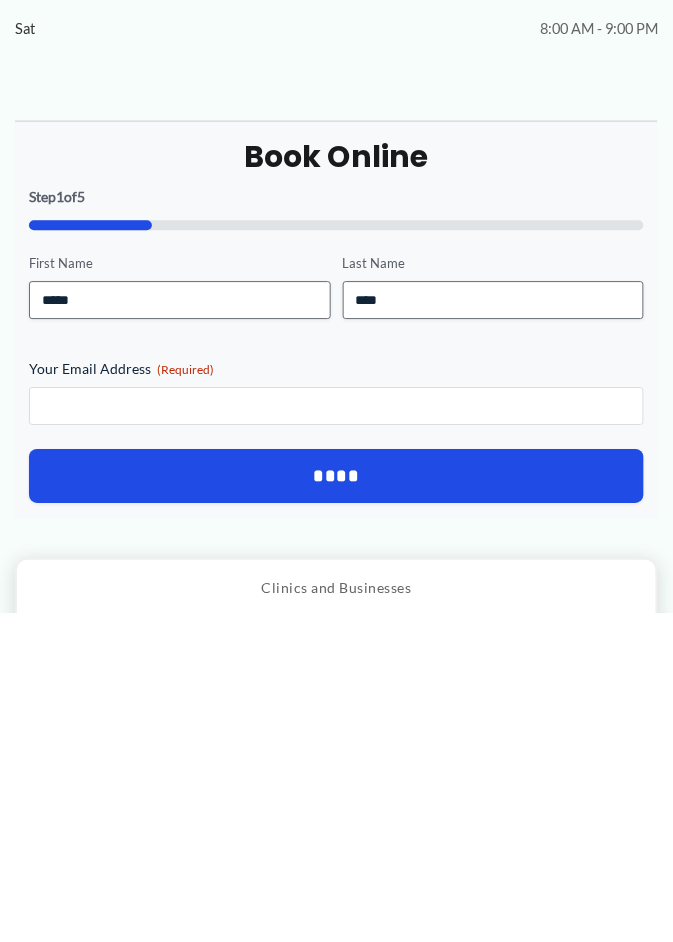 click on "Your Email Address (Required)" at bounding box center [336, 735] 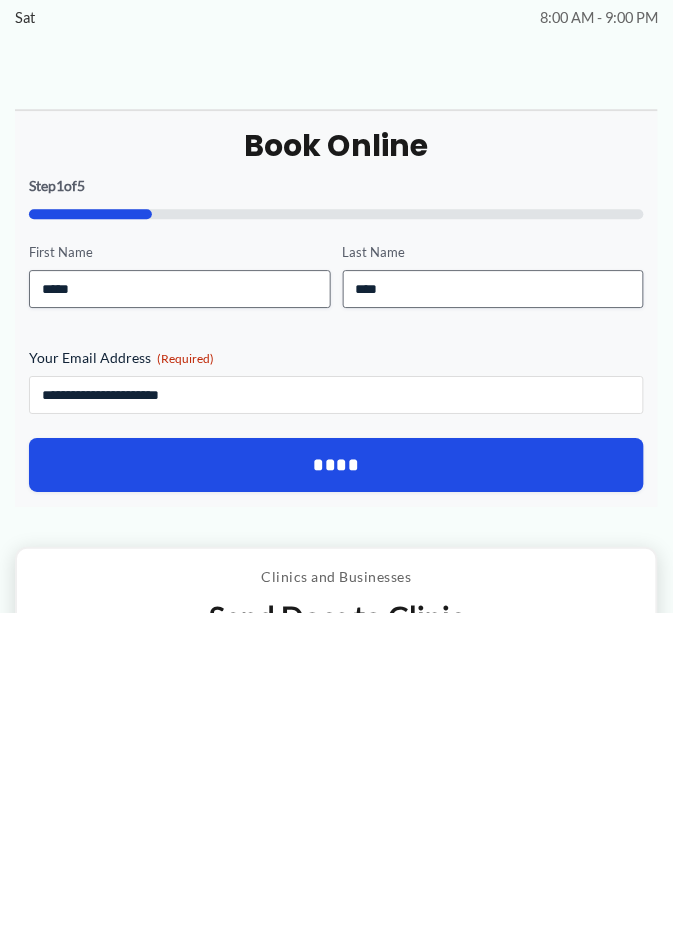 scroll, scrollTop: 1264, scrollLeft: 0, axis: vertical 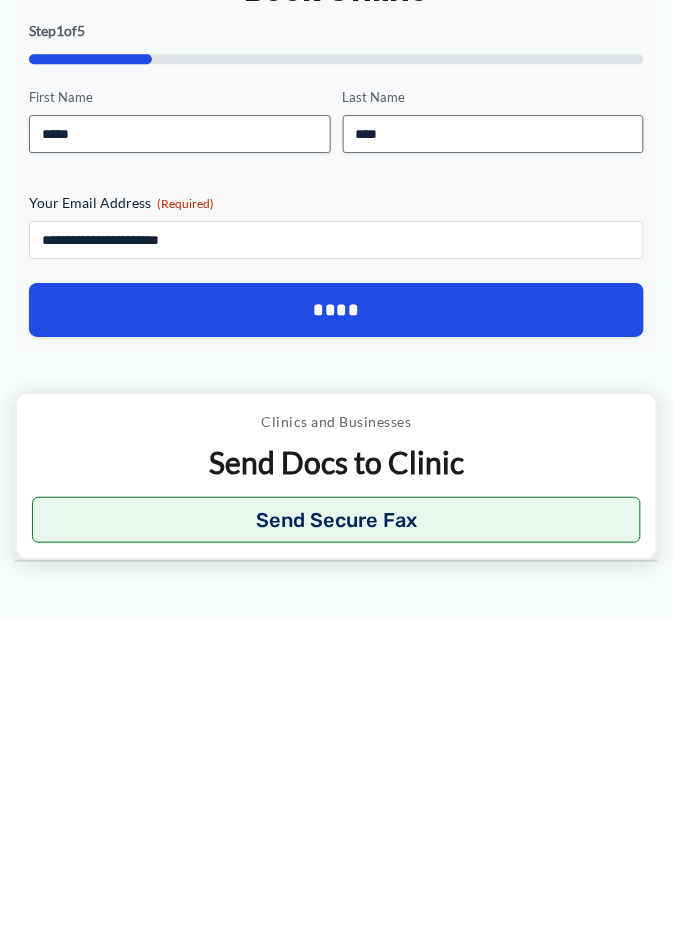 type on "**********" 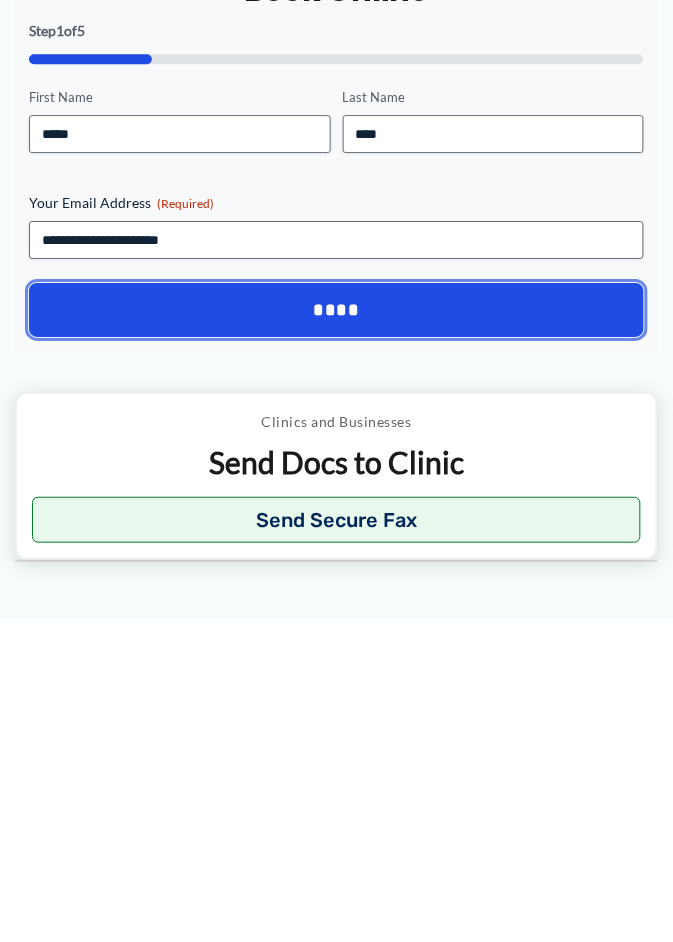 click on "****" at bounding box center [336, 634] 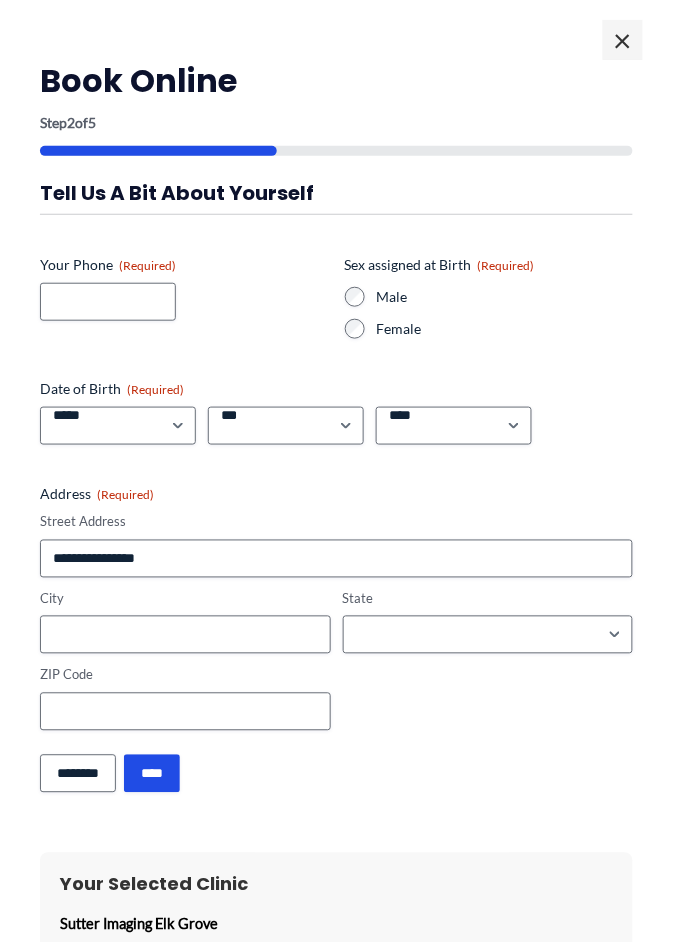 scroll, scrollTop: 0, scrollLeft: 0, axis: both 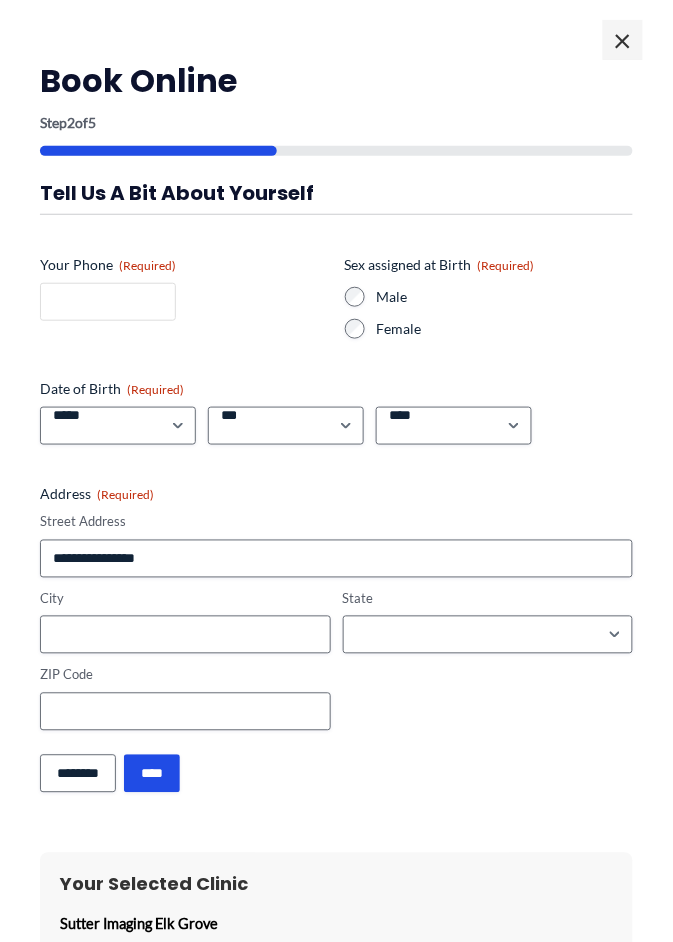 click on "Your Phone (Required)" at bounding box center [108, 302] 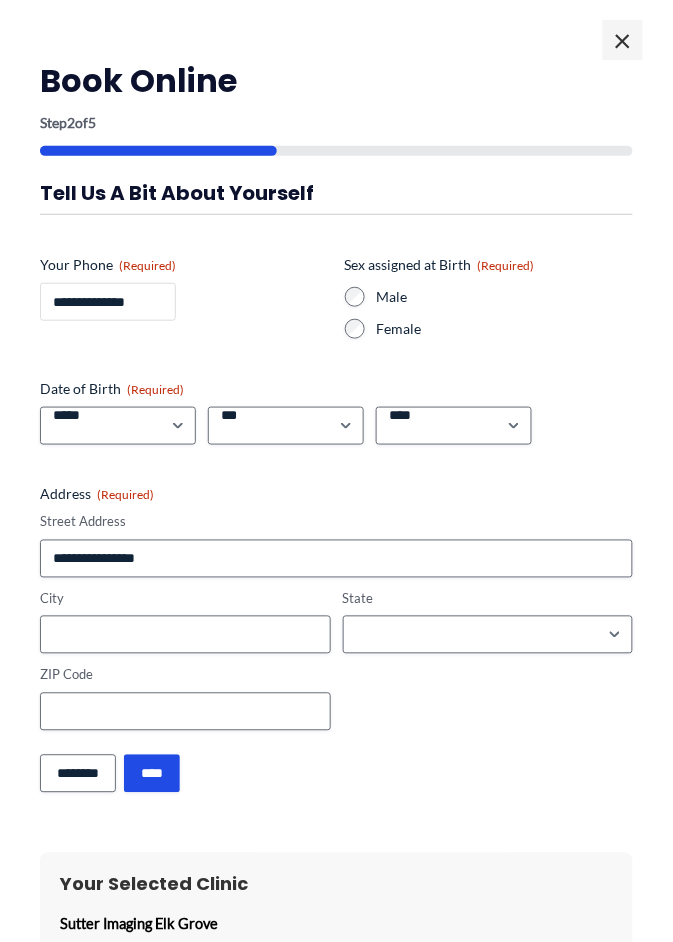 type on "**********" 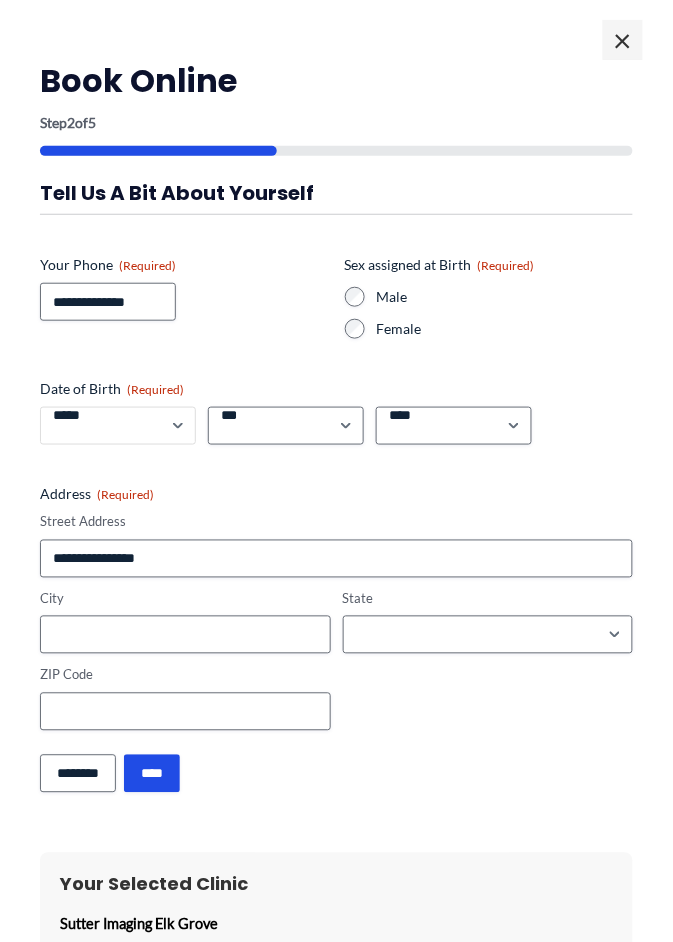 click on "***** * * * * * * * * * ** ** **" at bounding box center (118, 426) 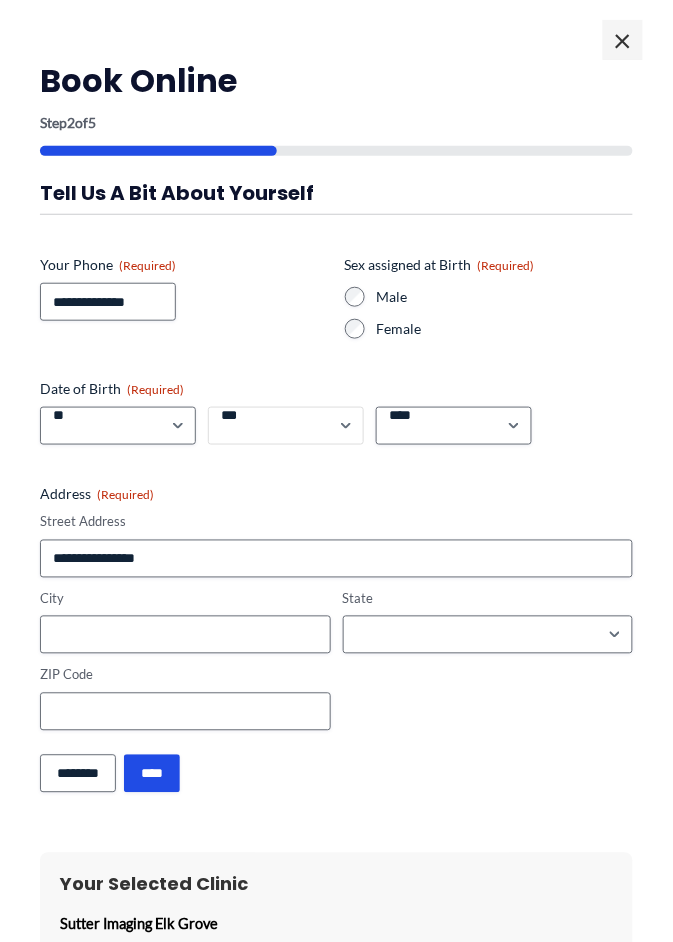 click on "*** * * * * * * * * * ** ** ** ** ** ** ** ** ** ** ** ** ** ** ** ** ** ** ** ** ** **" at bounding box center [286, 426] 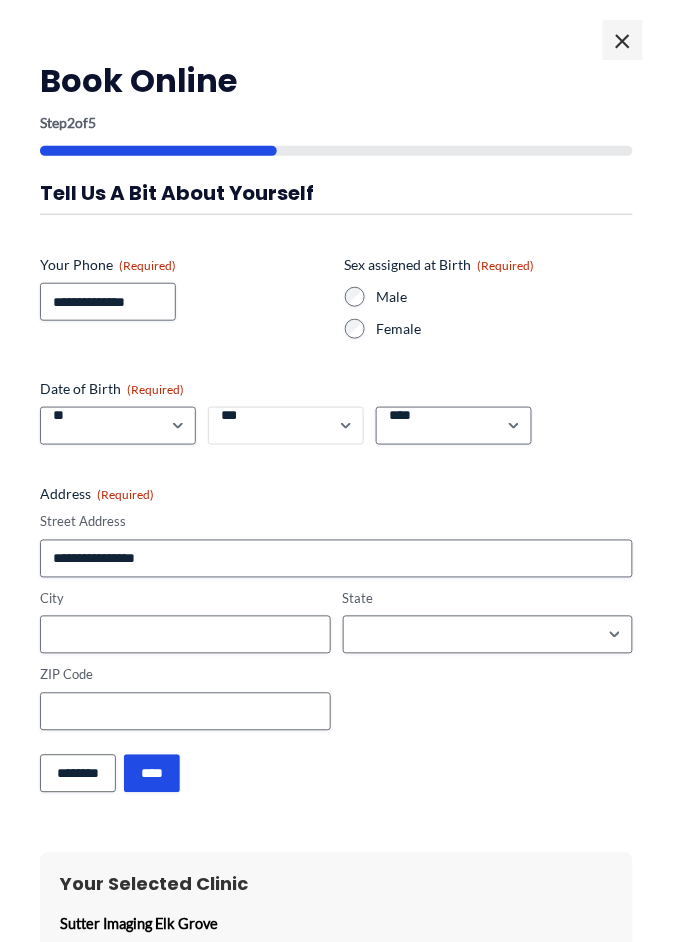 select on "**" 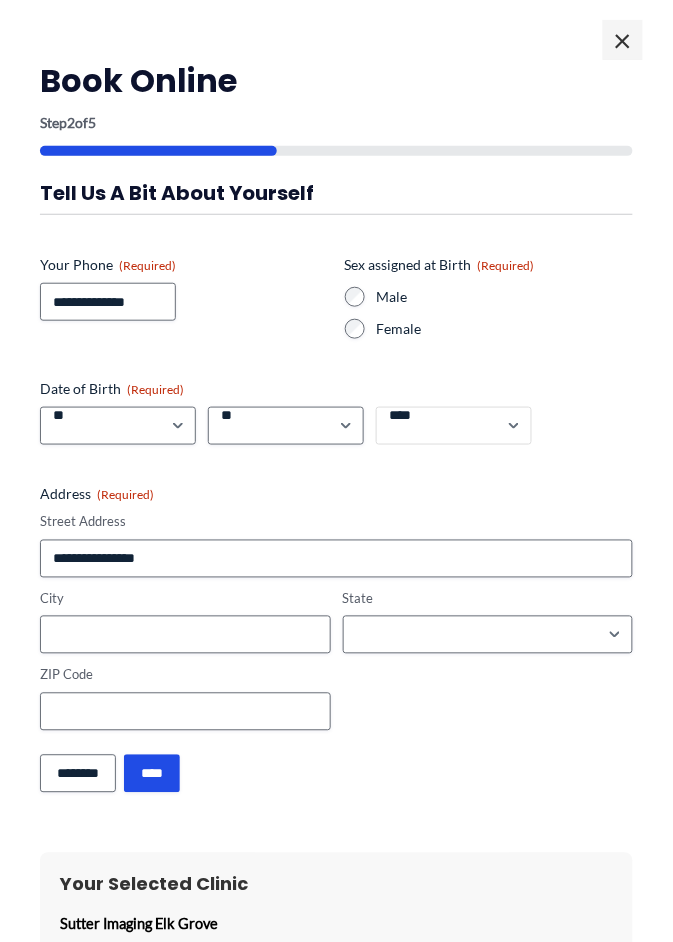 click on "**** **** **** **** **** **** **** **** **** **** **** **** **** **** **** **** **** **** **** **** **** **** **** **** **** **** **** **** **** **** **** **** **** **** **** **** **** **** **** **** **** **** **** **** **** **** **** **** **** **** **** **** **** **** **** **** **** **** **** **** **** **** **** **** **** **** **** **** **** **** **** **** **** **** **** **** **** **** **** **** **** **** **** **** **** **** **** **** **** **** **** **** **** **** **** **** **** **** **** **** **** **** **** **** **** **** **** ****" at bounding box center [454, 426] 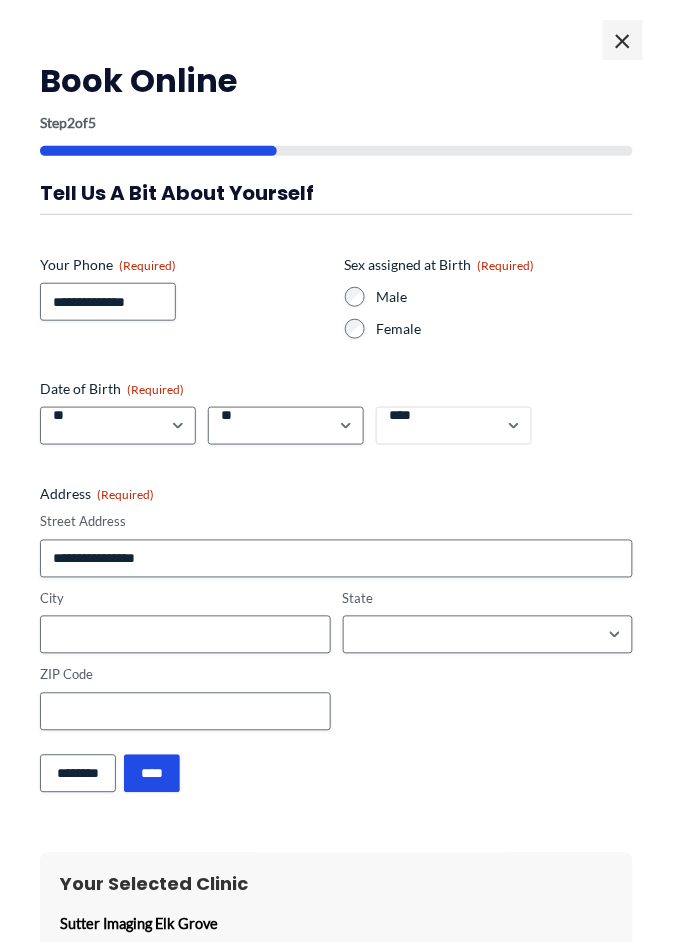 select on "****" 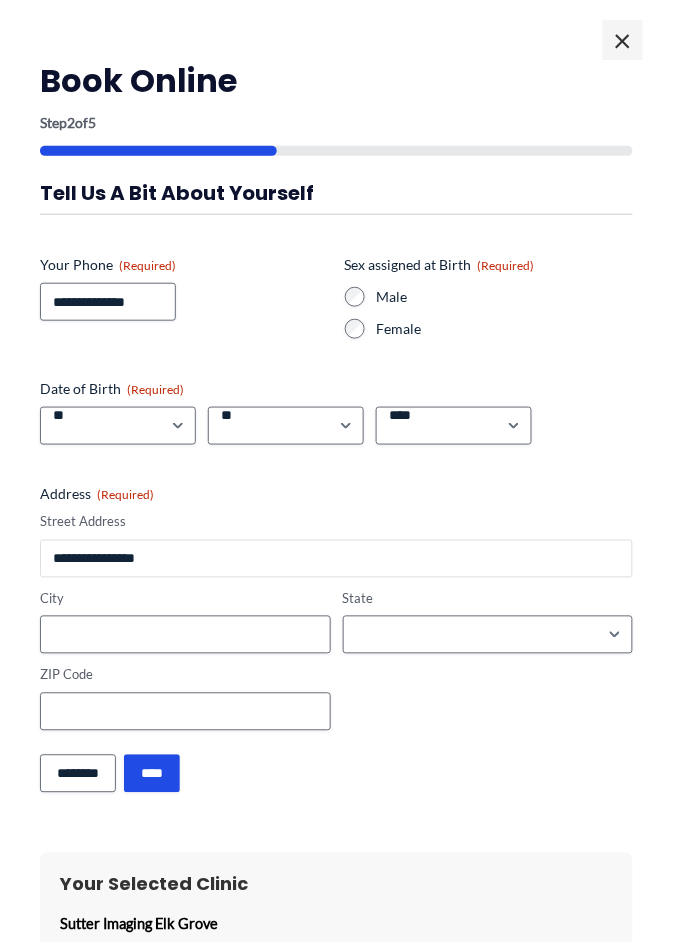 click on "Street Address" at bounding box center [336, 559] 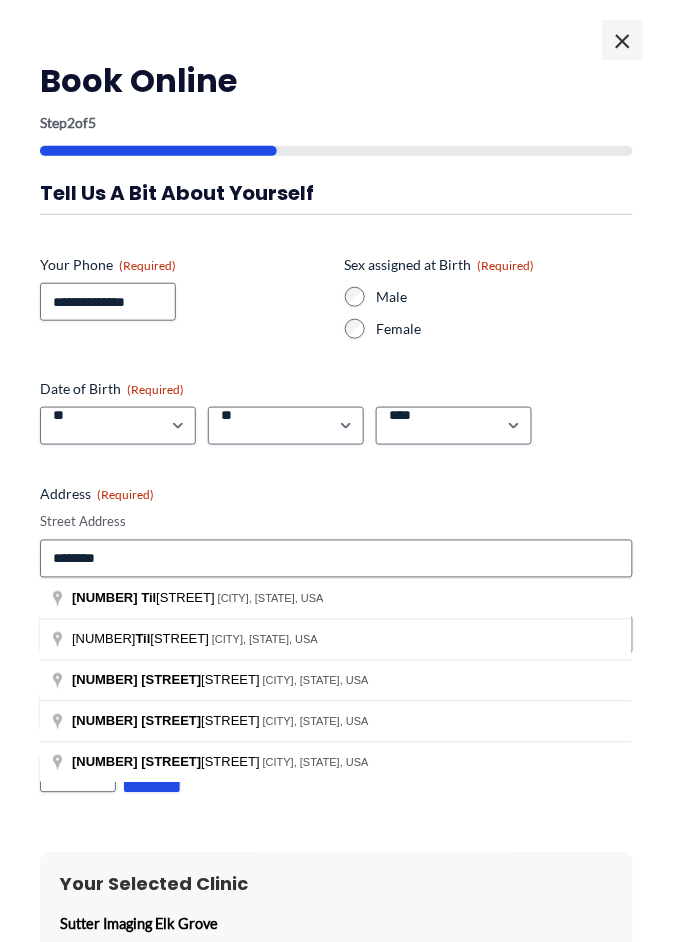type on "**********" 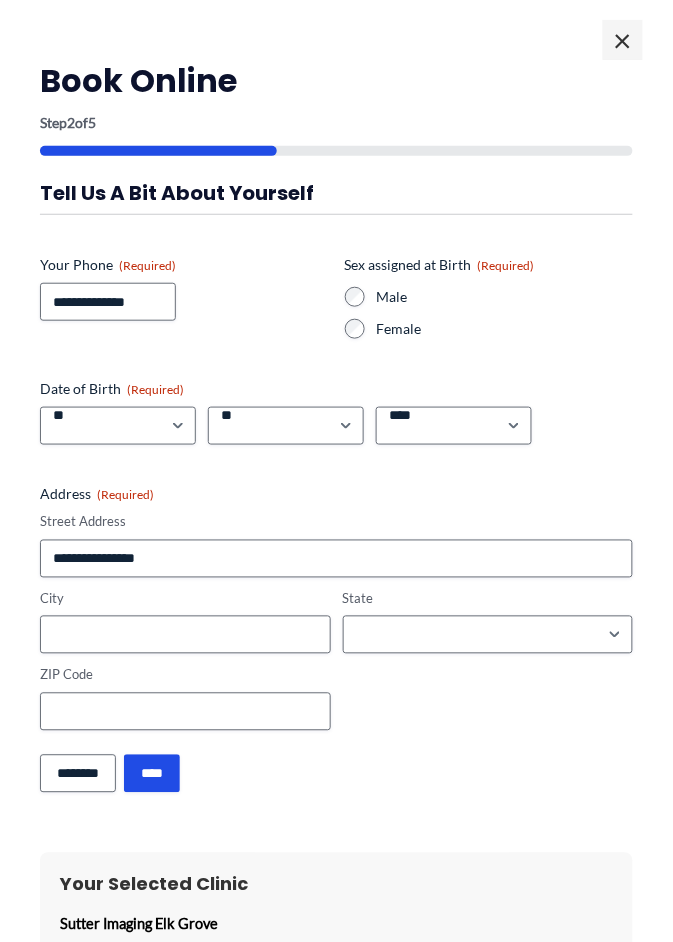 type on "**********" 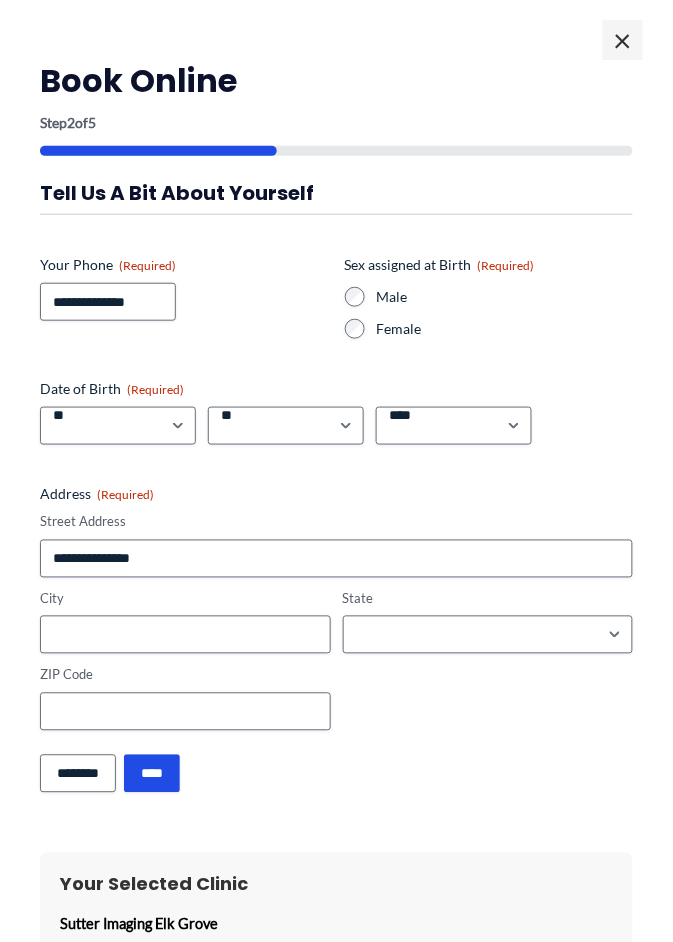 type on "**********" 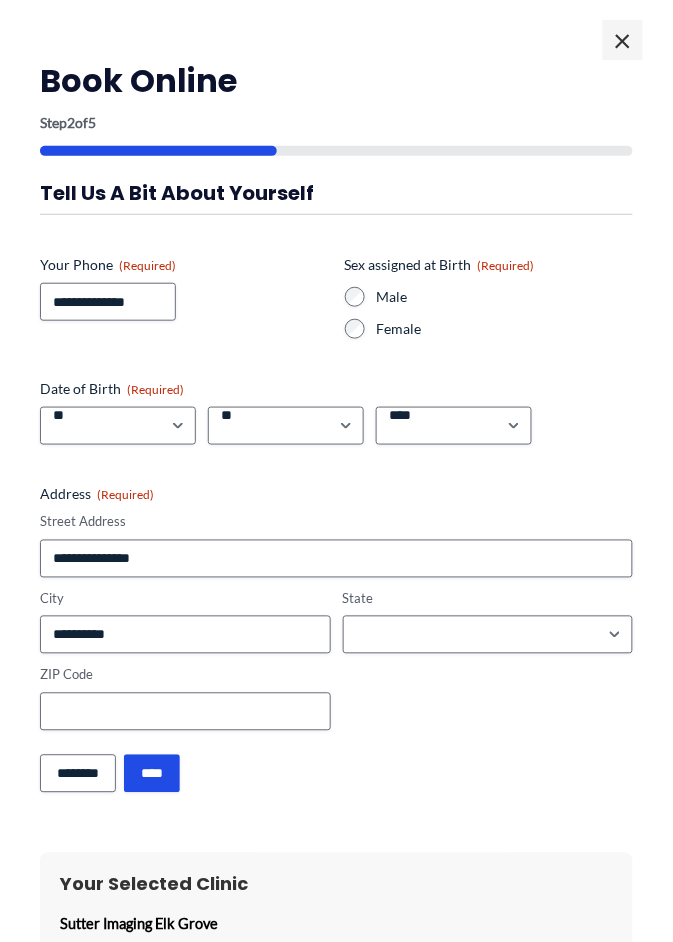 type on "**********" 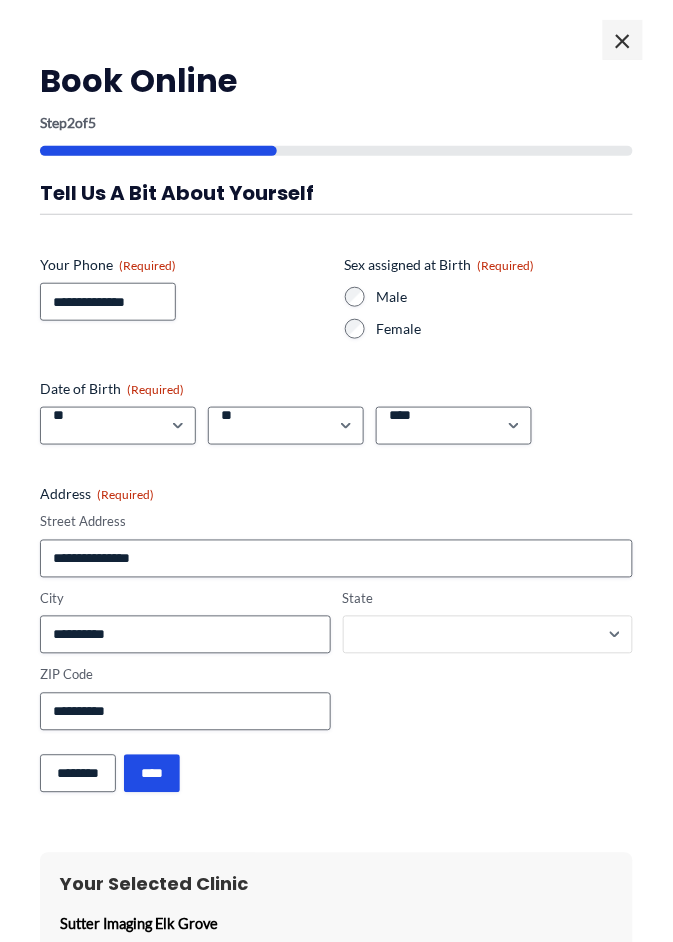 click on "**********" at bounding box center (488, 635) 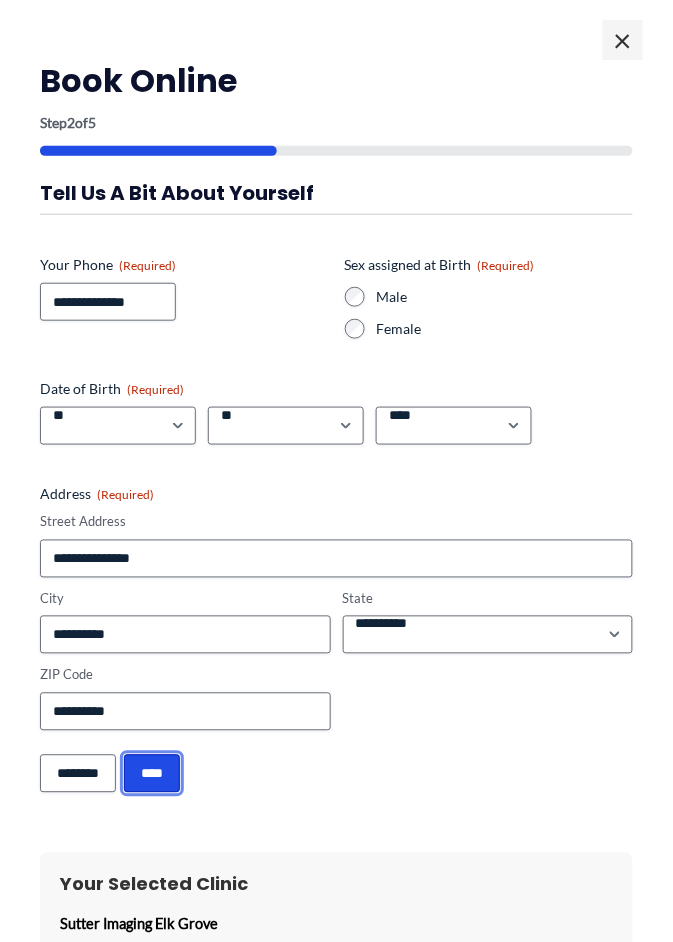 click on "****" at bounding box center (152, 774) 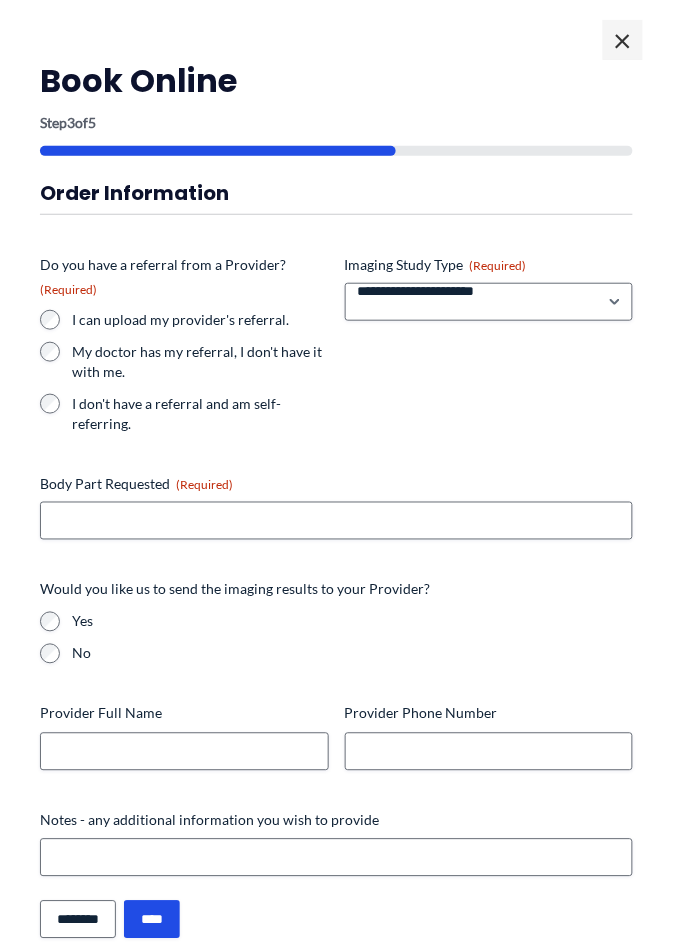 scroll, scrollTop: 0, scrollLeft: 0, axis: both 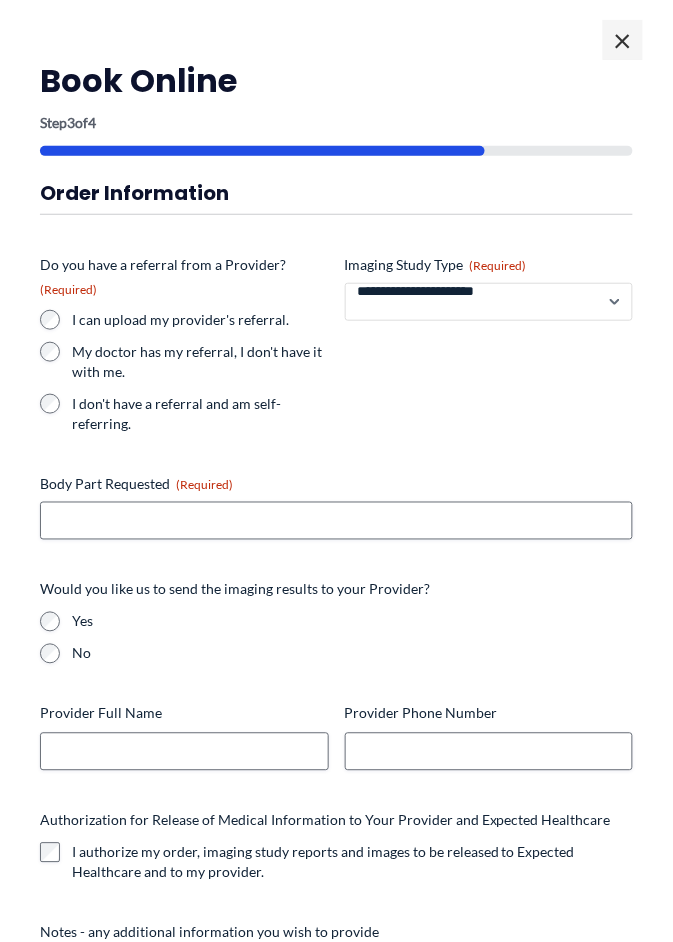 click on "**********" at bounding box center [489, 302] 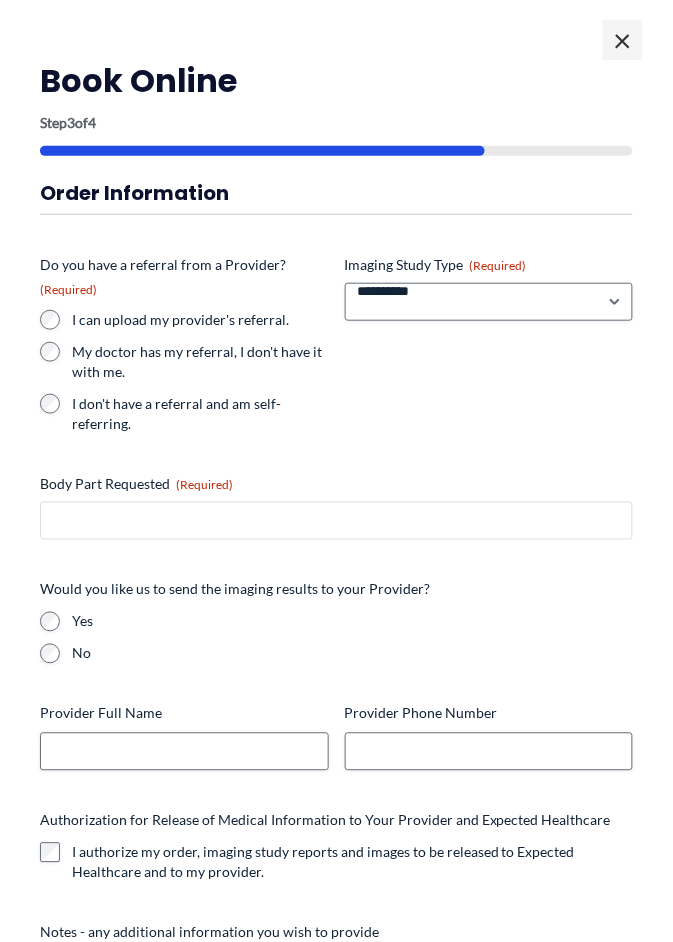 click on "Body Part Requested (Required)" at bounding box center [336, 521] 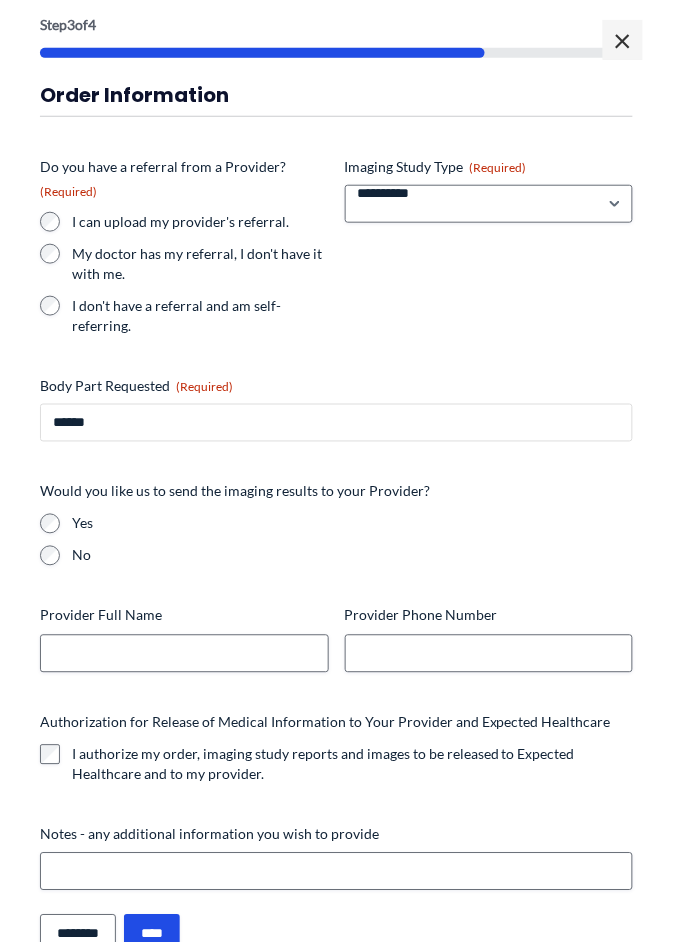 scroll, scrollTop: 111, scrollLeft: 0, axis: vertical 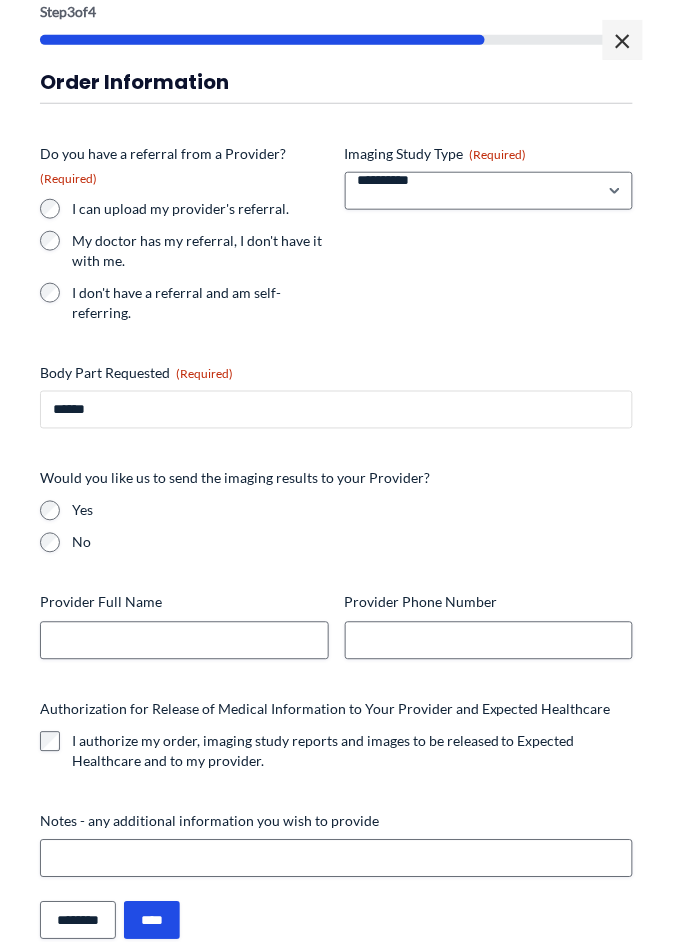 type on "******" 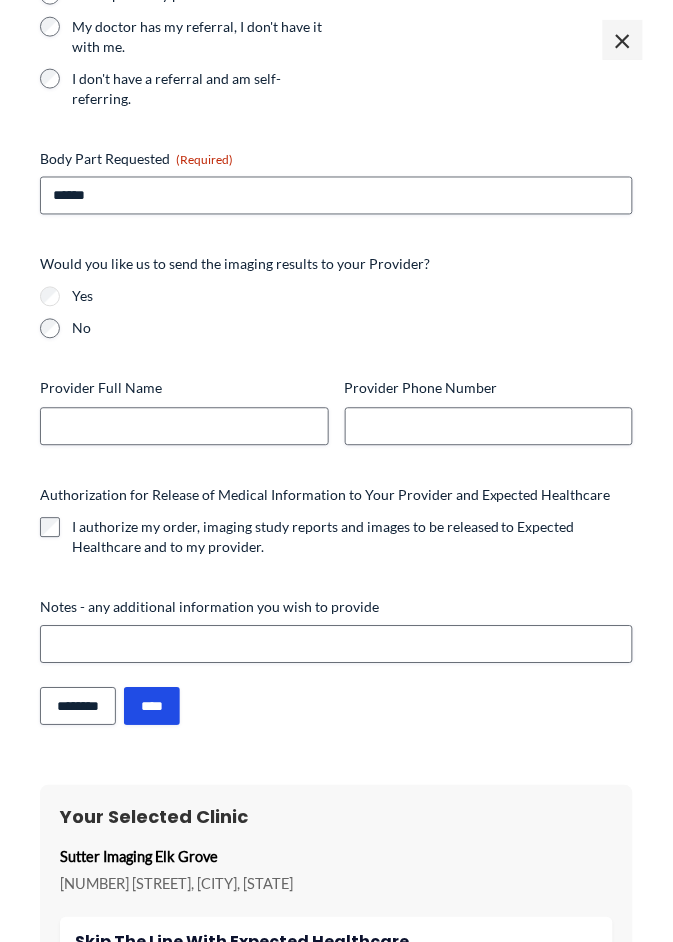 scroll, scrollTop: 345, scrollLeft: 0, axis: vertical 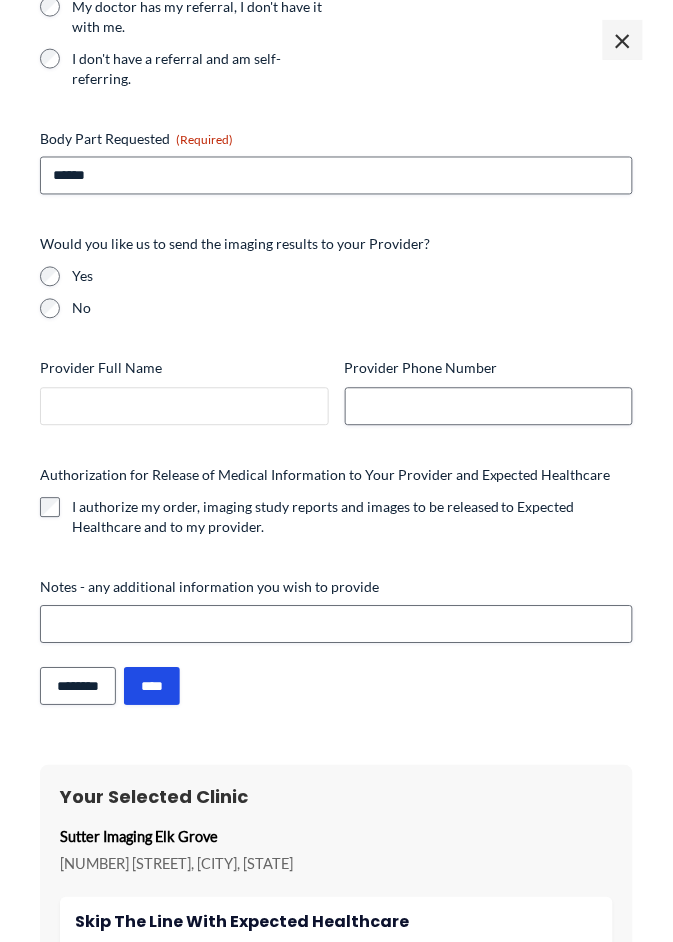 click on "Provider Full Name" at bounding box center [184, 407] 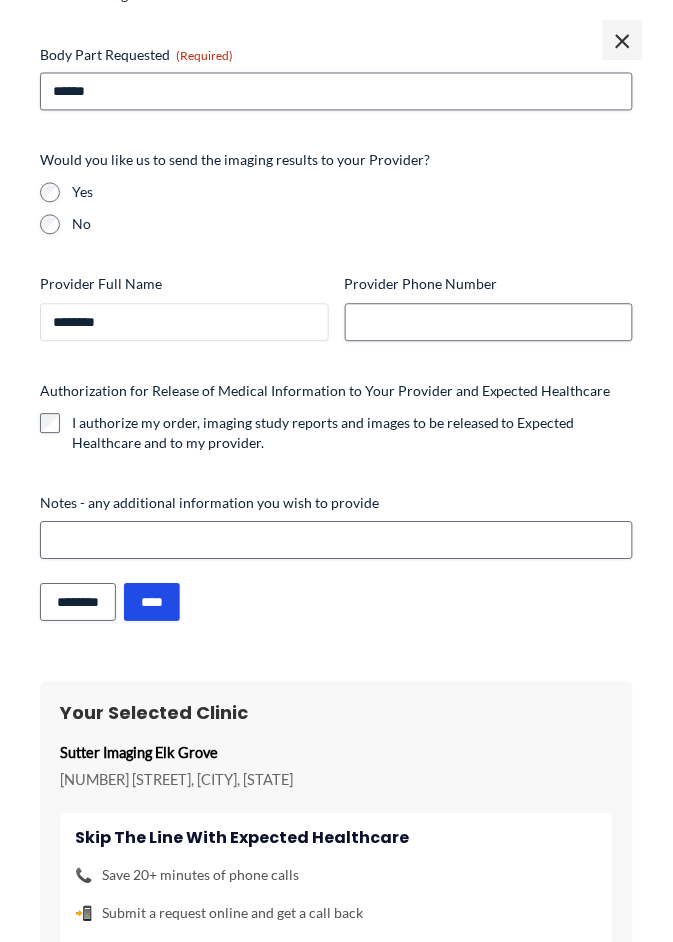 scroll, scrollTop: 432, scrollLeft: 0, axis: vertical 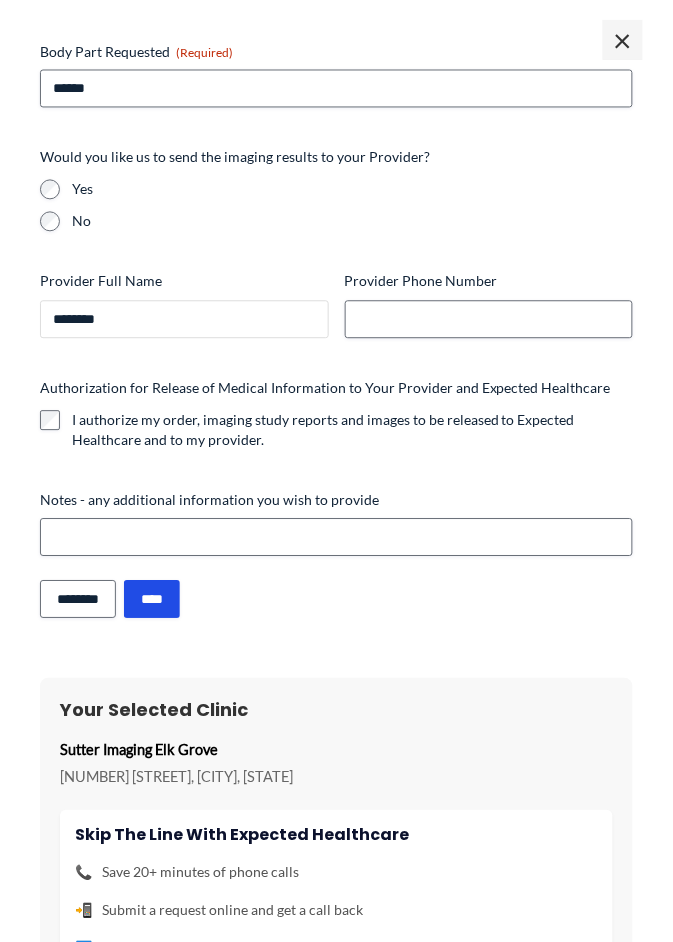 type on "********" 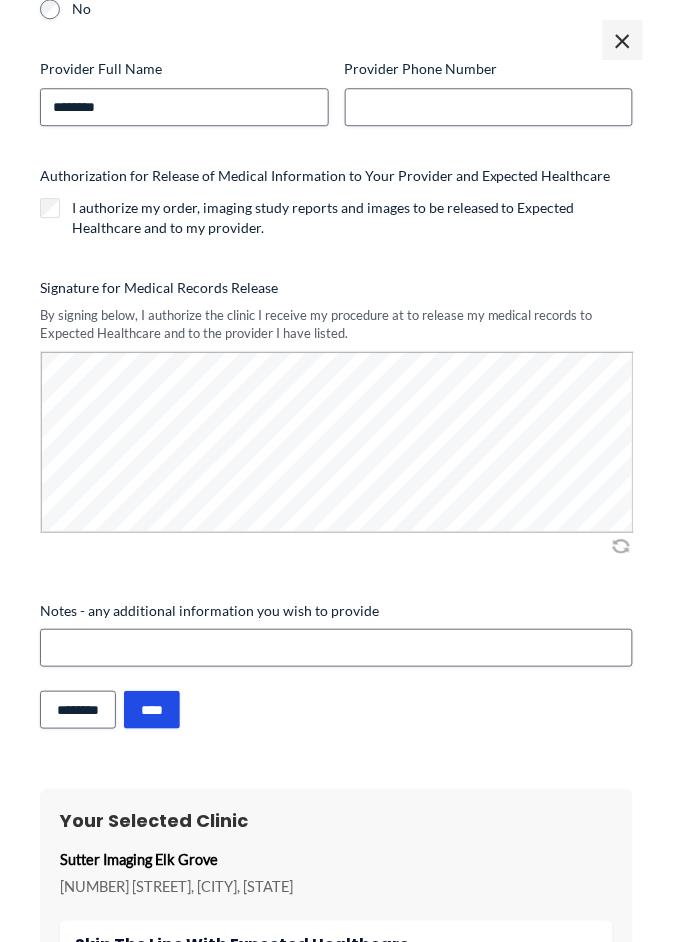 scroll, scrollTop: 646, scrollLeft: 0, axis: vertical 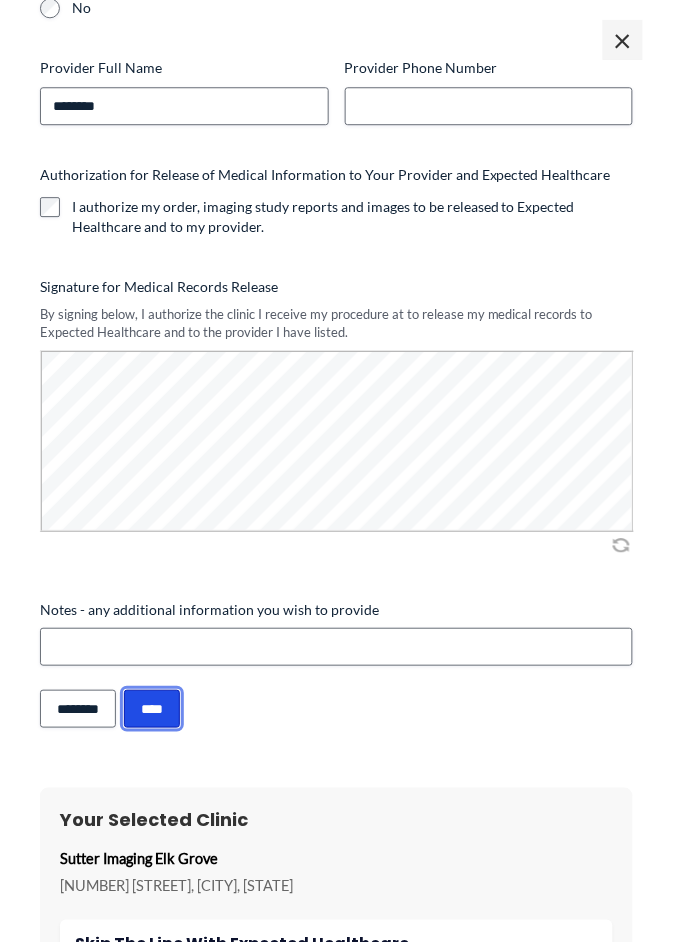 click on "****" at bounding box center (152, 709) 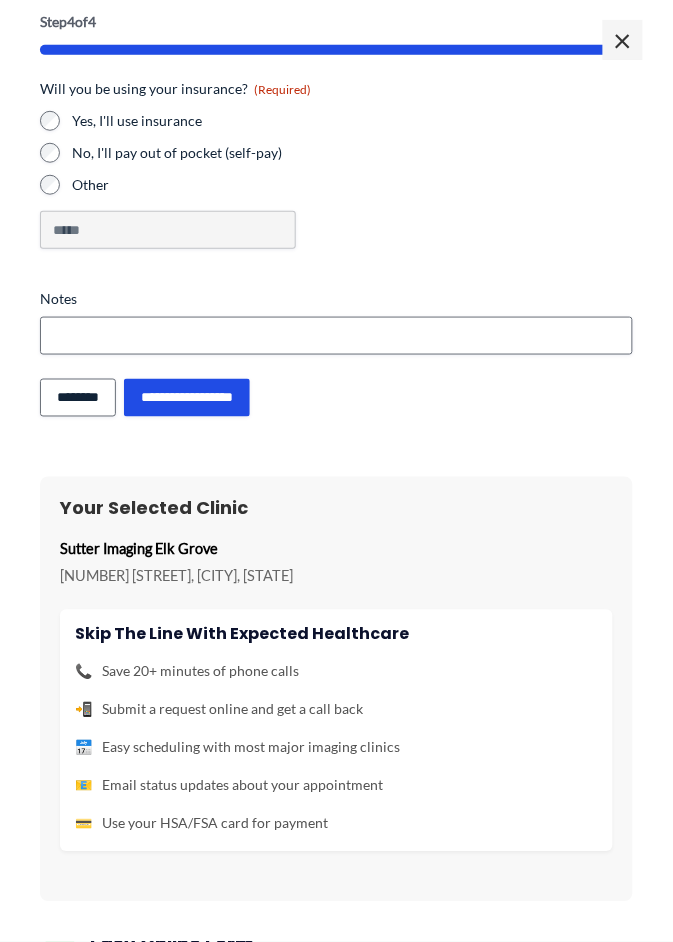 scroll, scrollTop: 37, scrollLeft: 0, axis: vertical 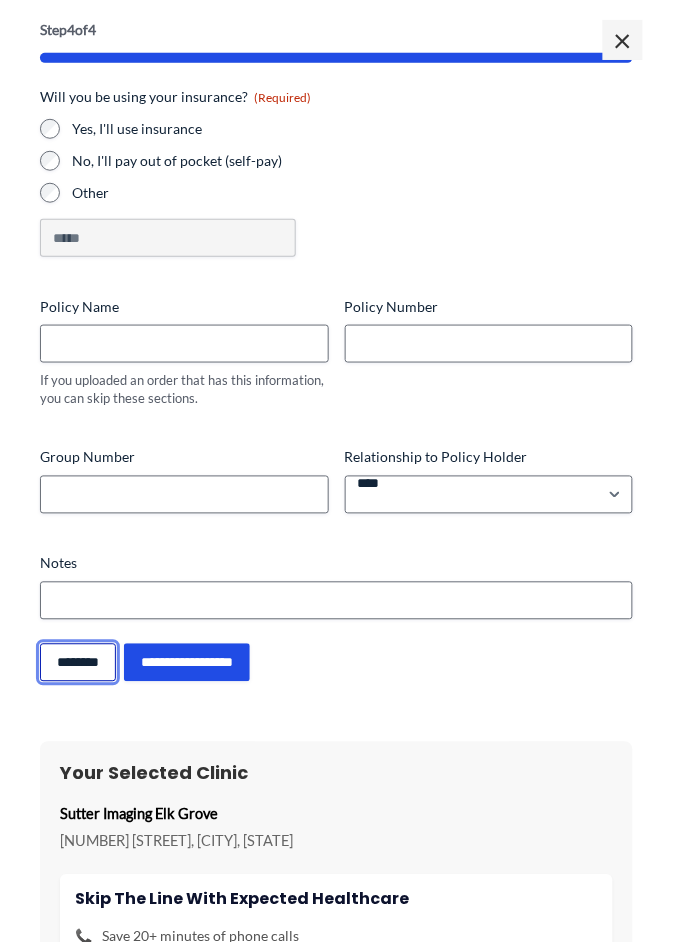 click on "********" at bounding box center [78, 663] 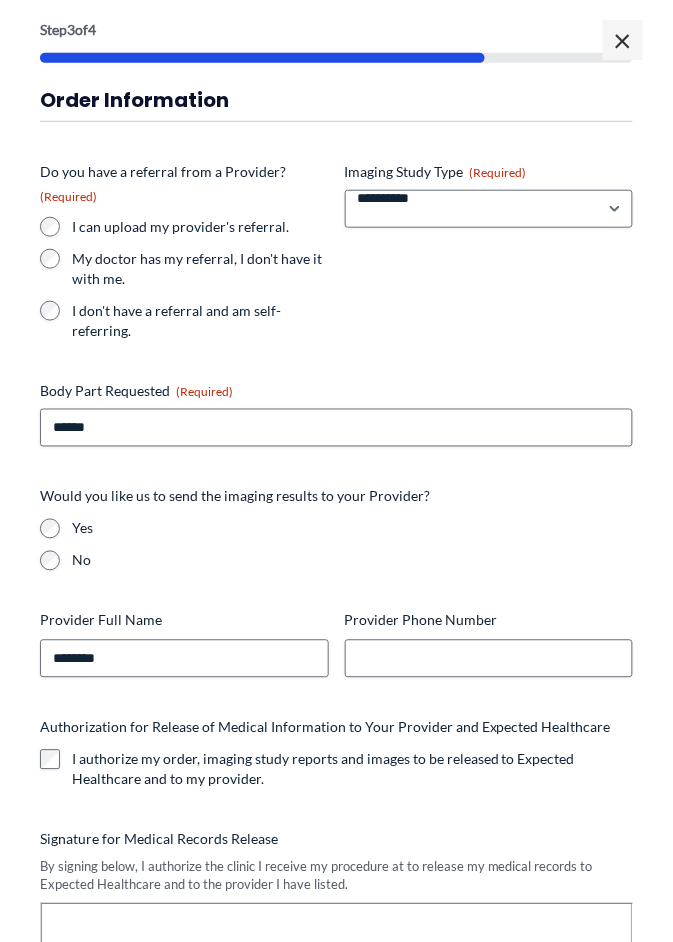 scroll, scrollTop: 1132, scrollLeft: 0, axis: vertical 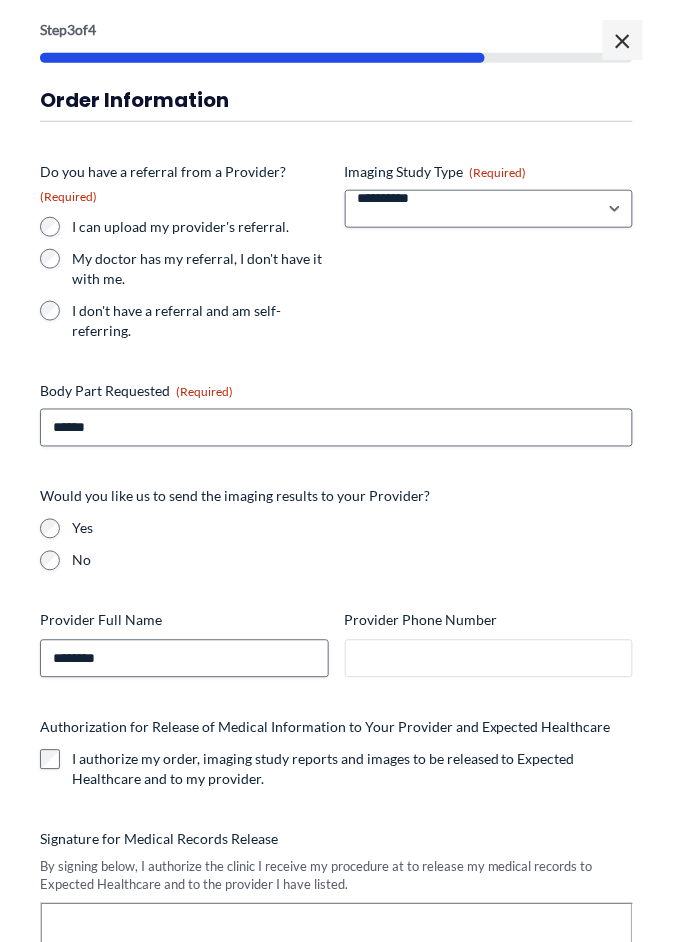 click on "Provider Phone Number" at bounding box center (489, 659) 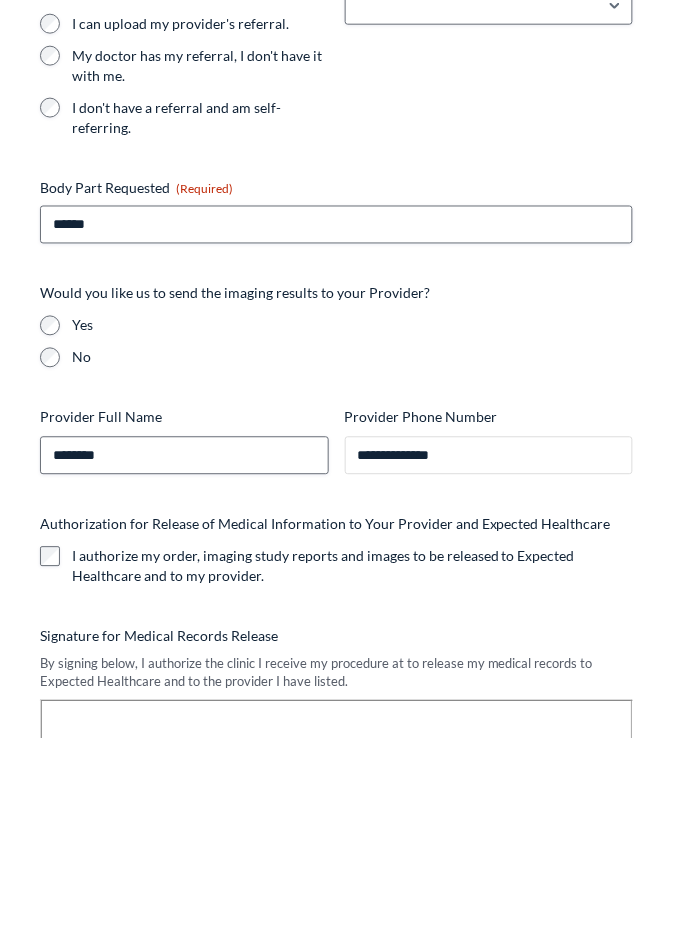 scroll, scrollTop: 1178, scrollLeft: 0, axis: vertical 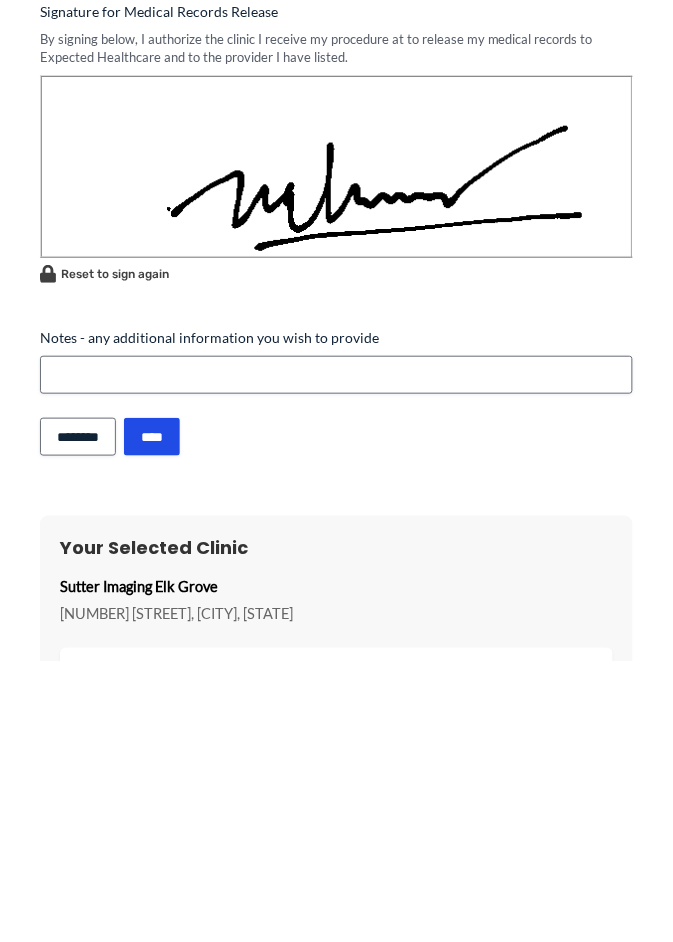 type on "**********" 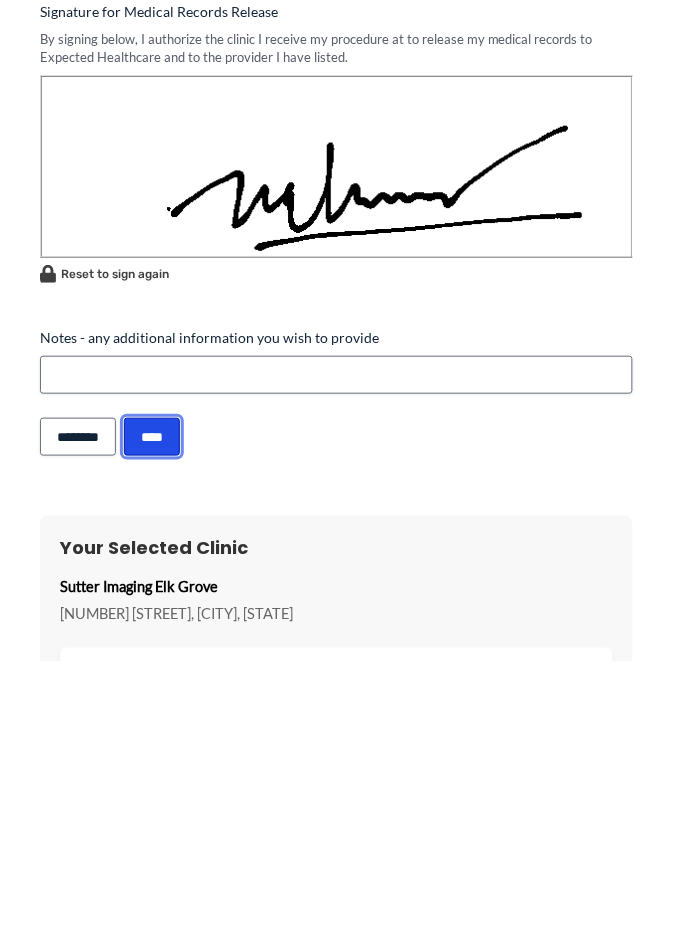 click on "****" at bounding box center (152, 718) 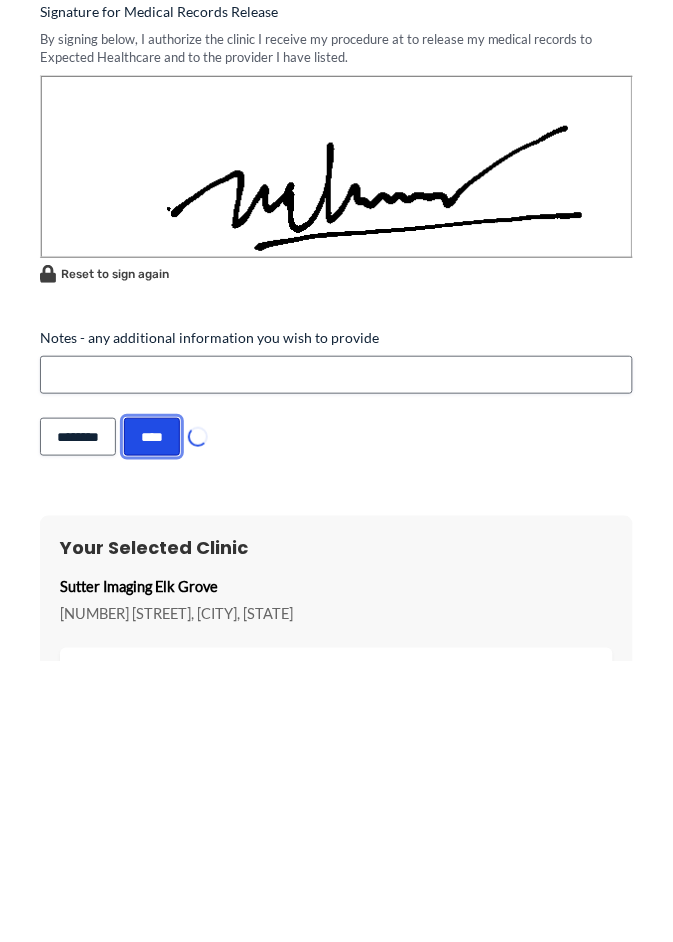 scroll, scrollTop: 1178, scrollLeft: 0, axis: vertical 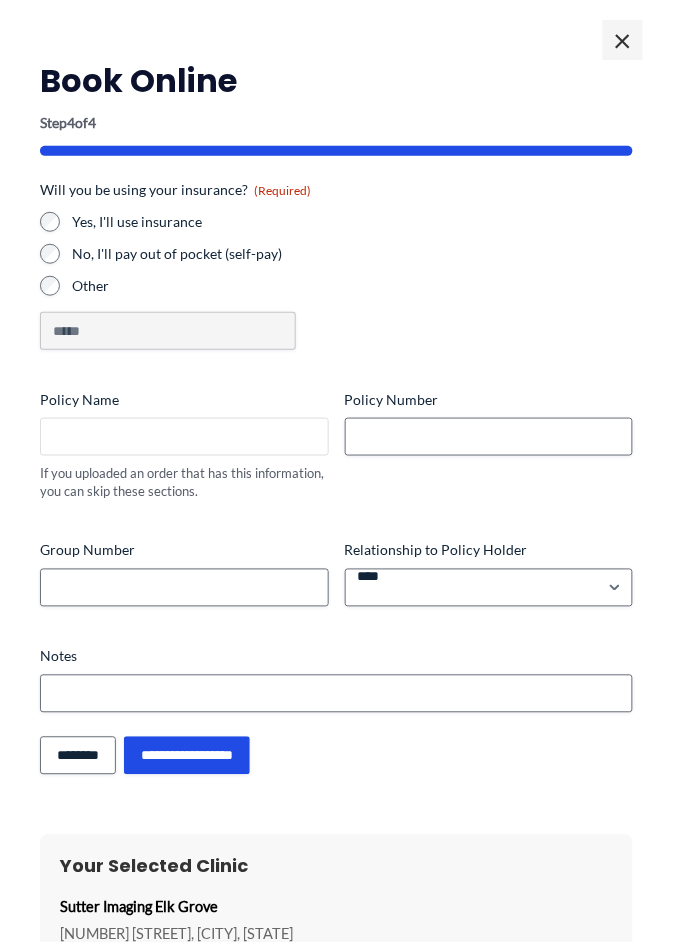 click on "Policy Name" at bounding box center (184, 437) 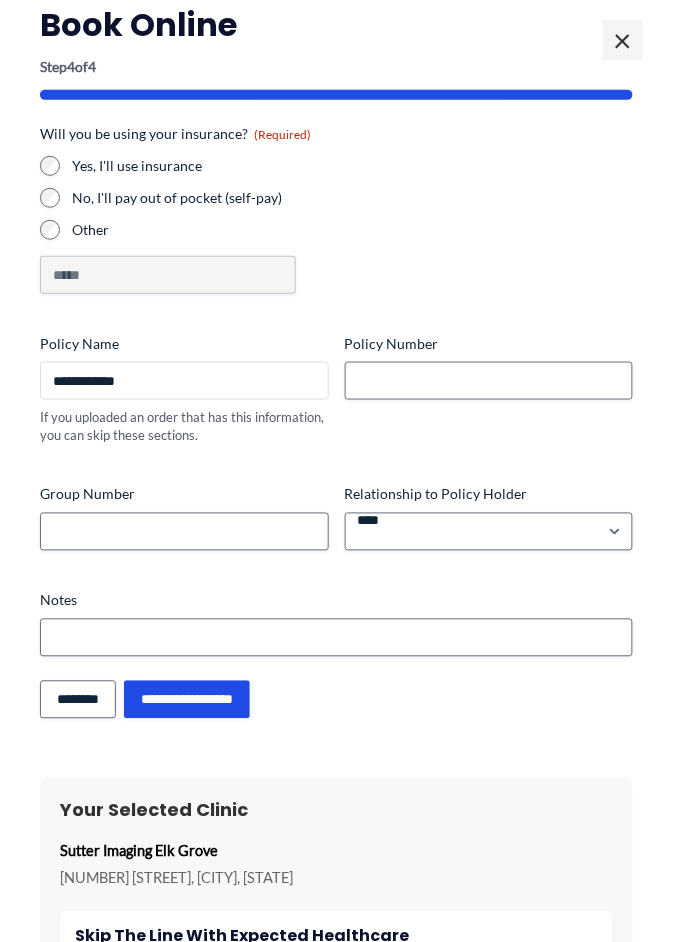scroll, scrollTop: 60, scrollLeft: 0, axis: vertical 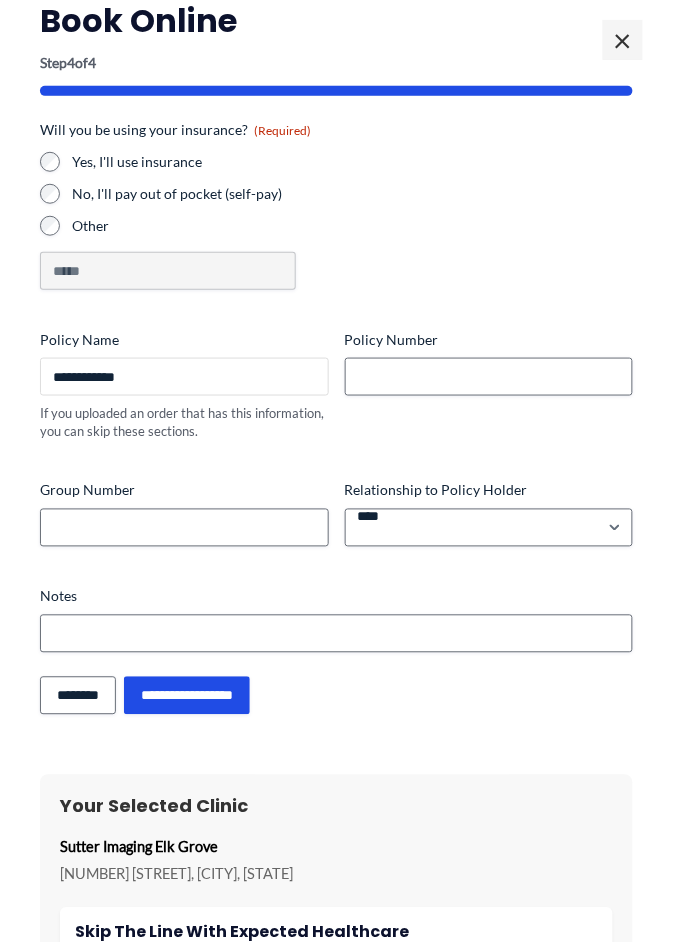 type on "**********" 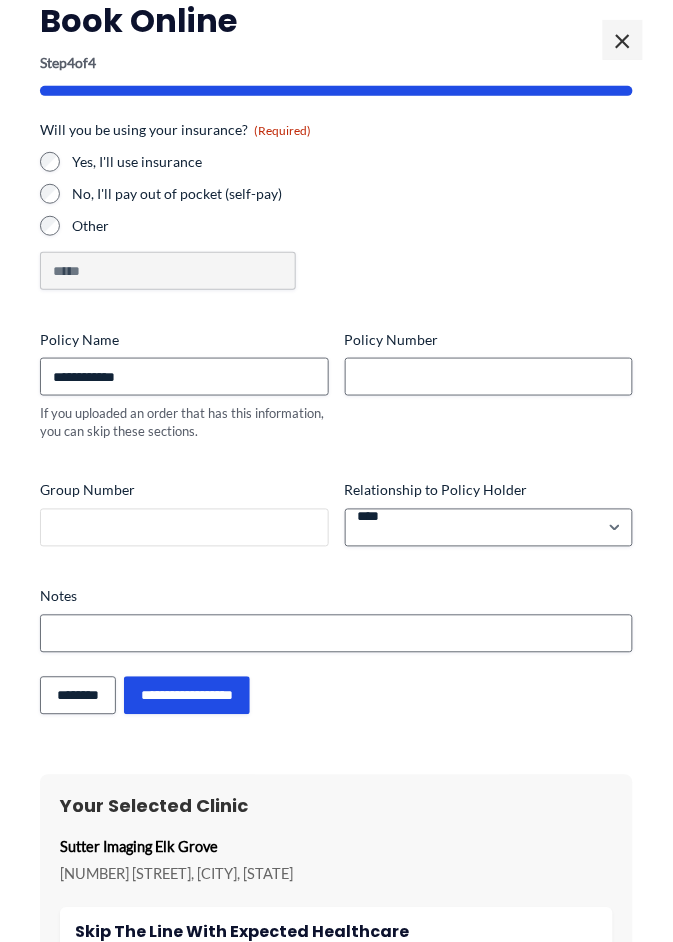 click on "Group Number" at bounding box center (184, 528) 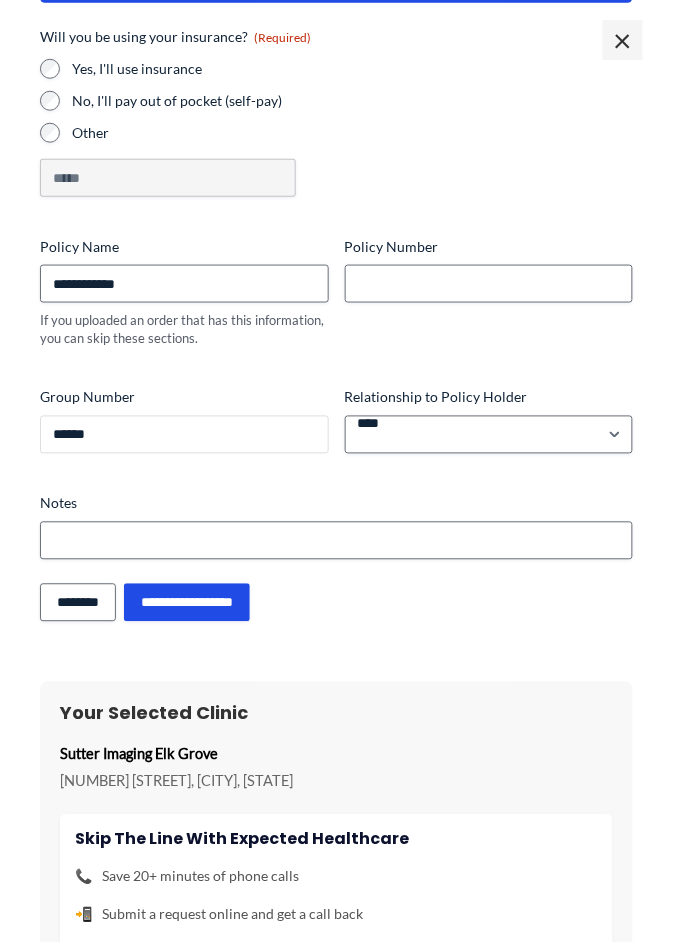 scroll, scrollTop: 158, scrollLeft: 0, axis: vertical 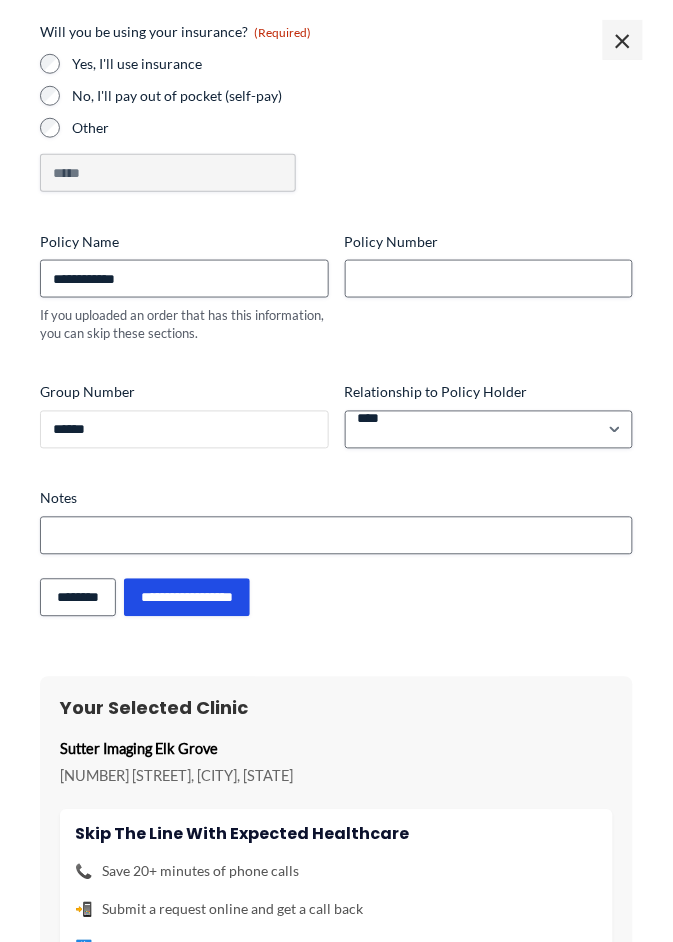 type on "******" 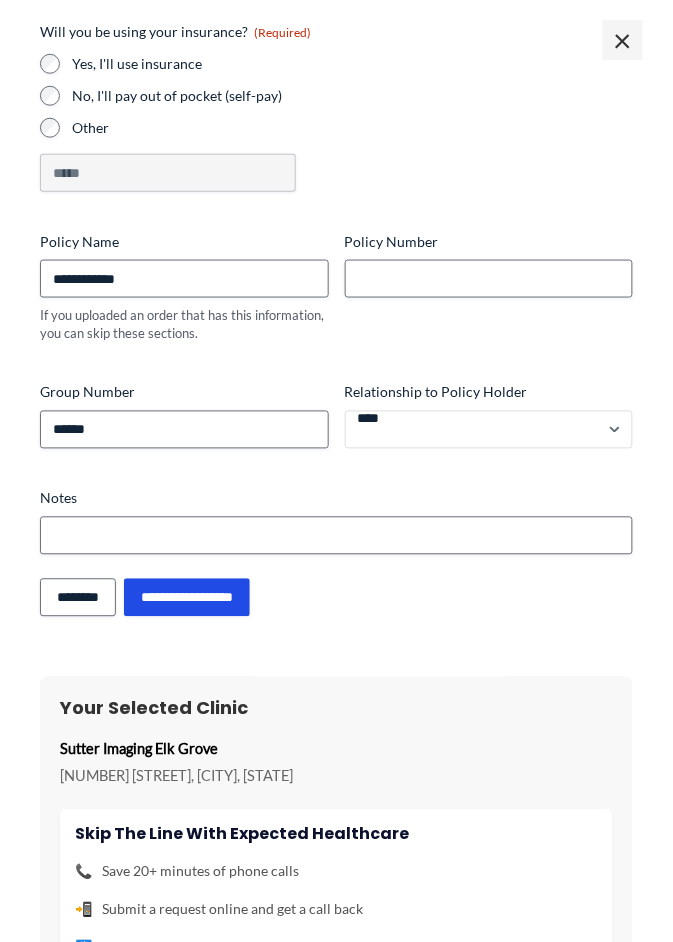 click on "**** ****** ********* *****" at bounding box center (489, 430) 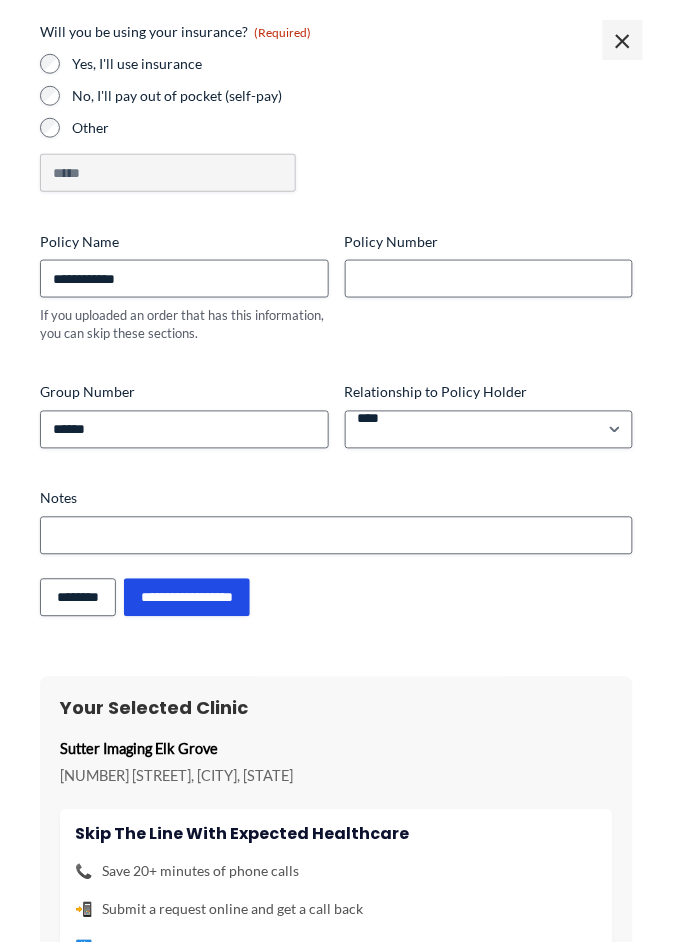 click on "**********" at bounding box center [336, 502] 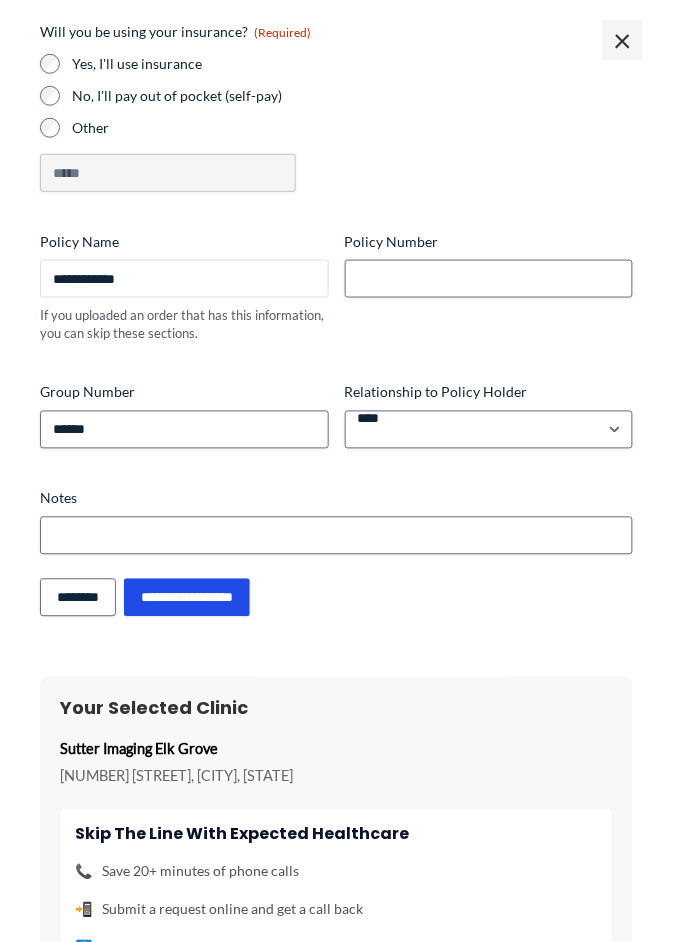 click on "**********" at bounding box center (184, 279) 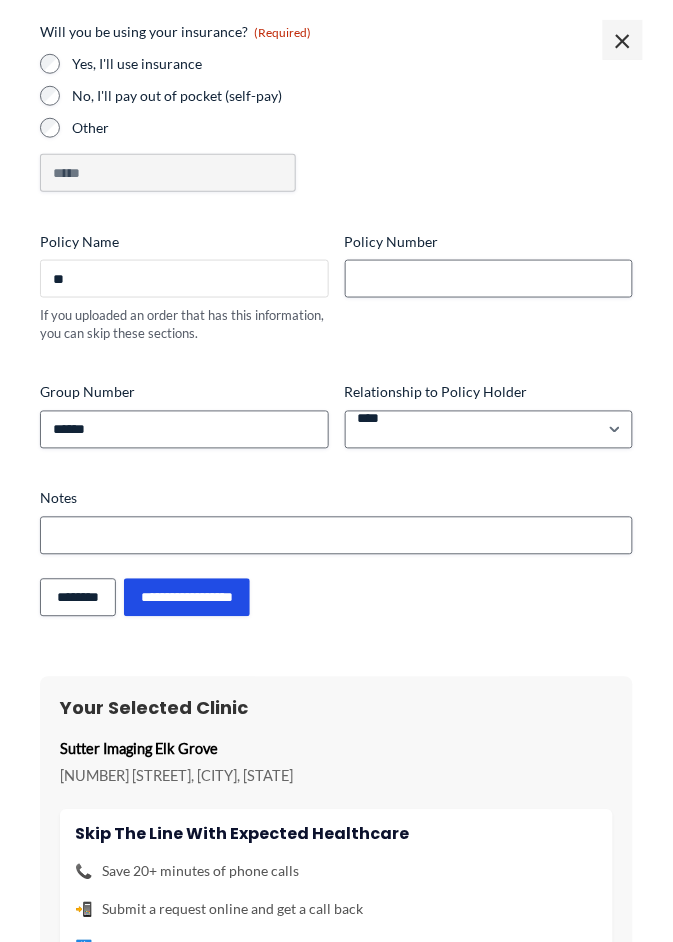 type on "*" 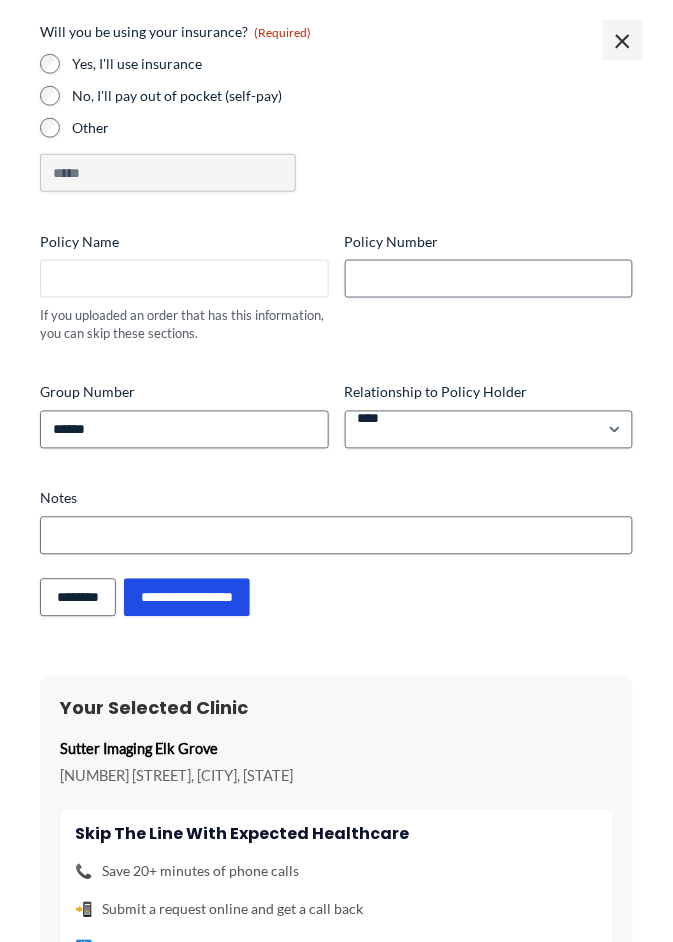 type 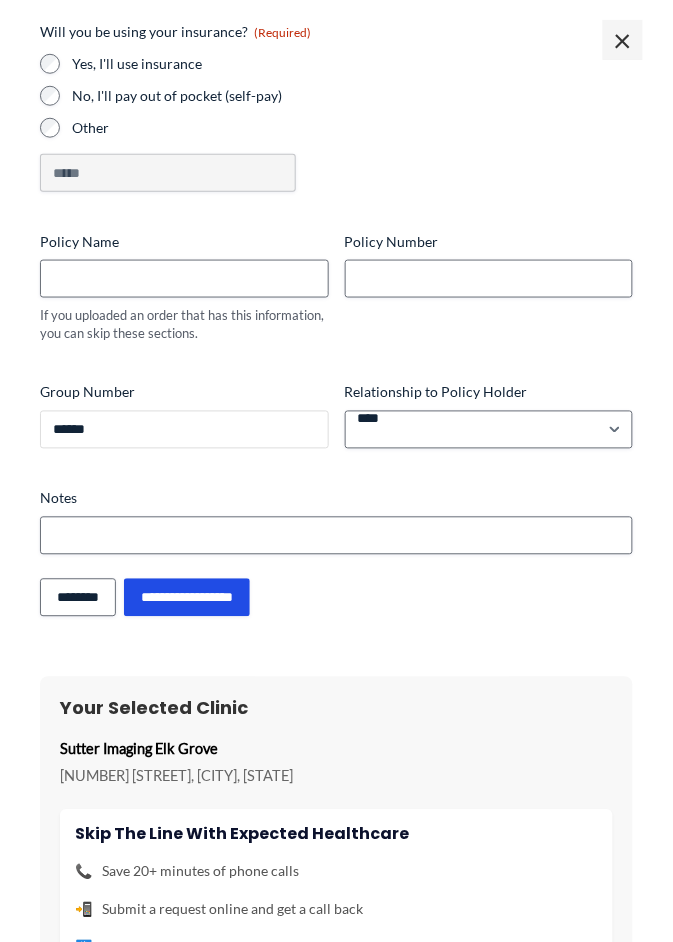 click on "******" at bounding box center [184, 430] 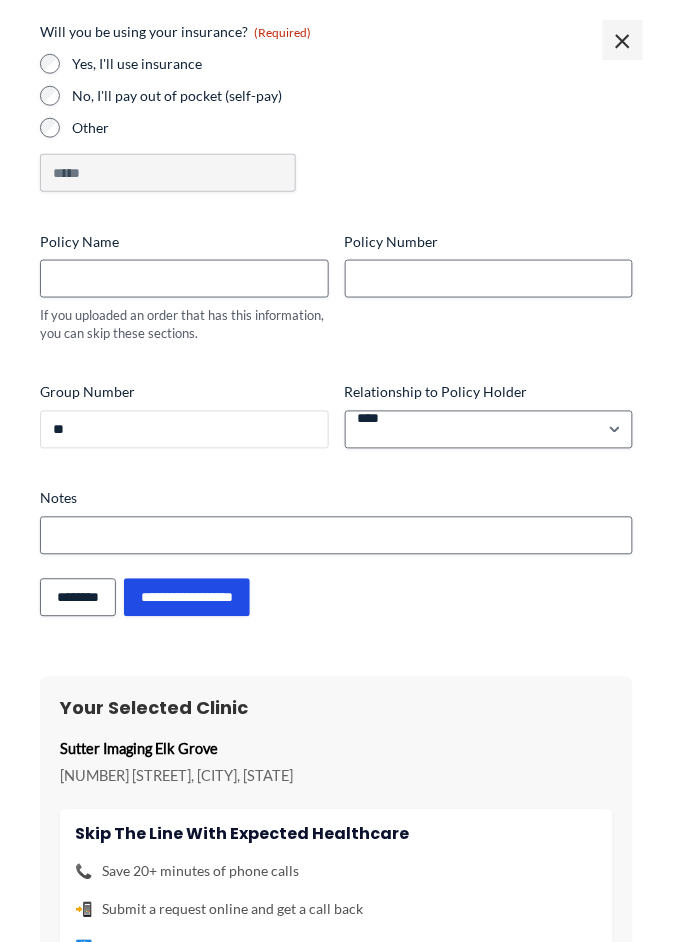 type on "*" 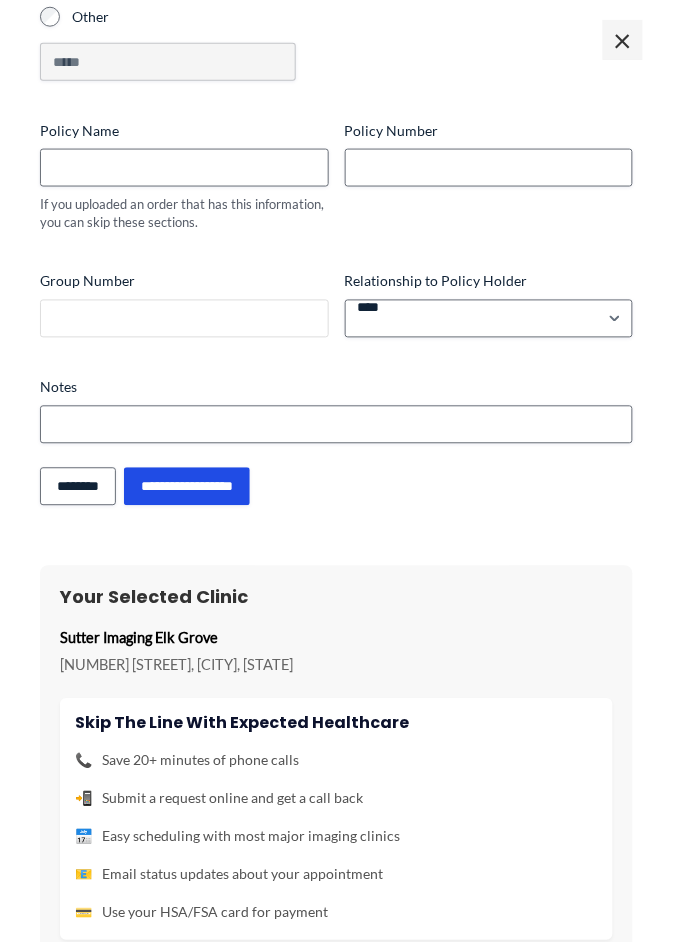 scroll, scrollTop: 282, scrollLeft: 0, axis: vertical 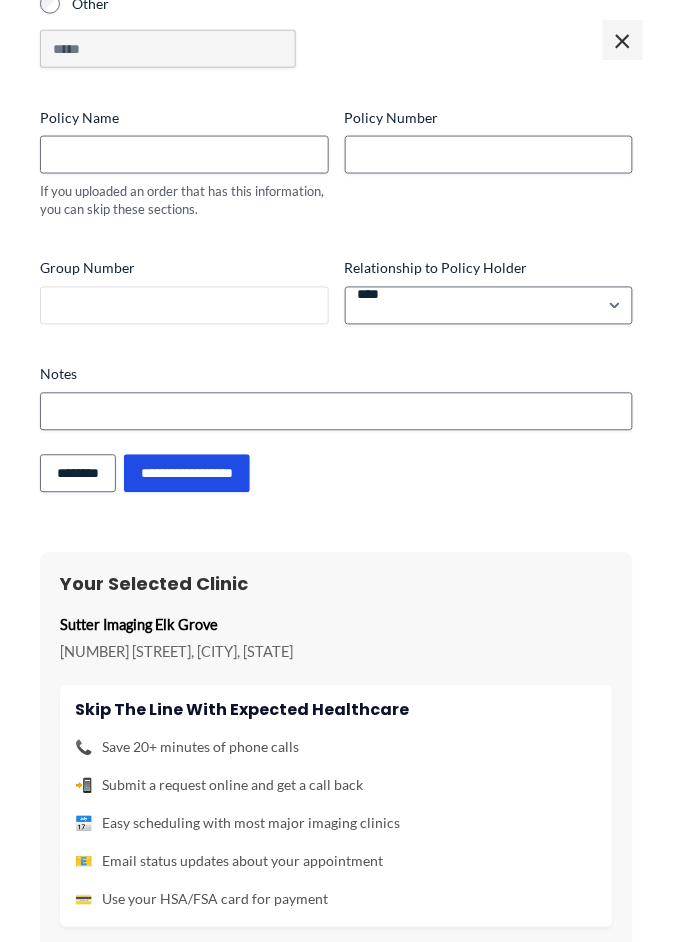 type 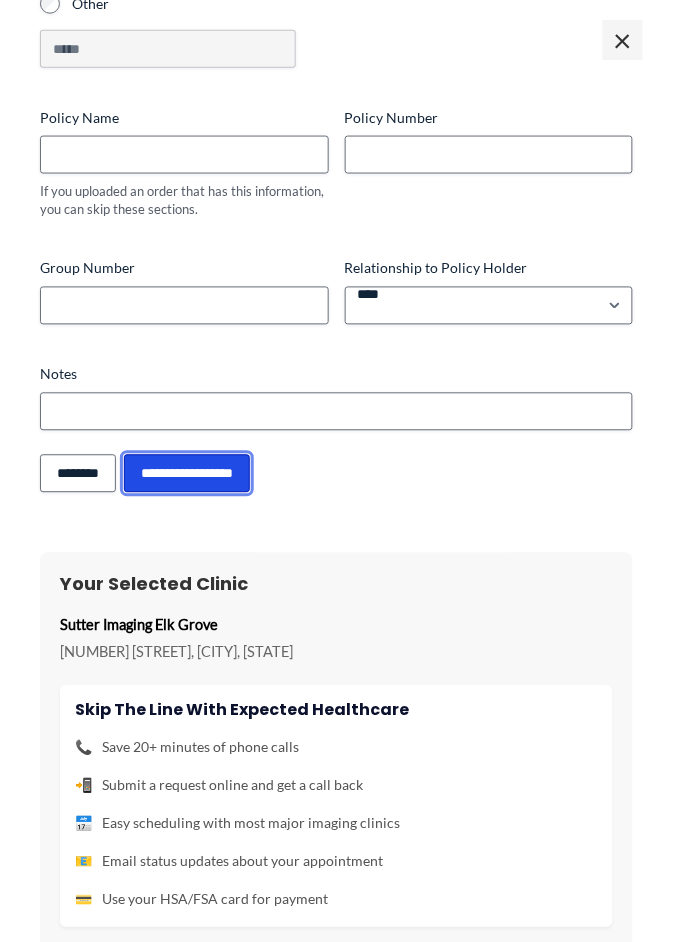 click on "**********" at bounding box center [187, 474] 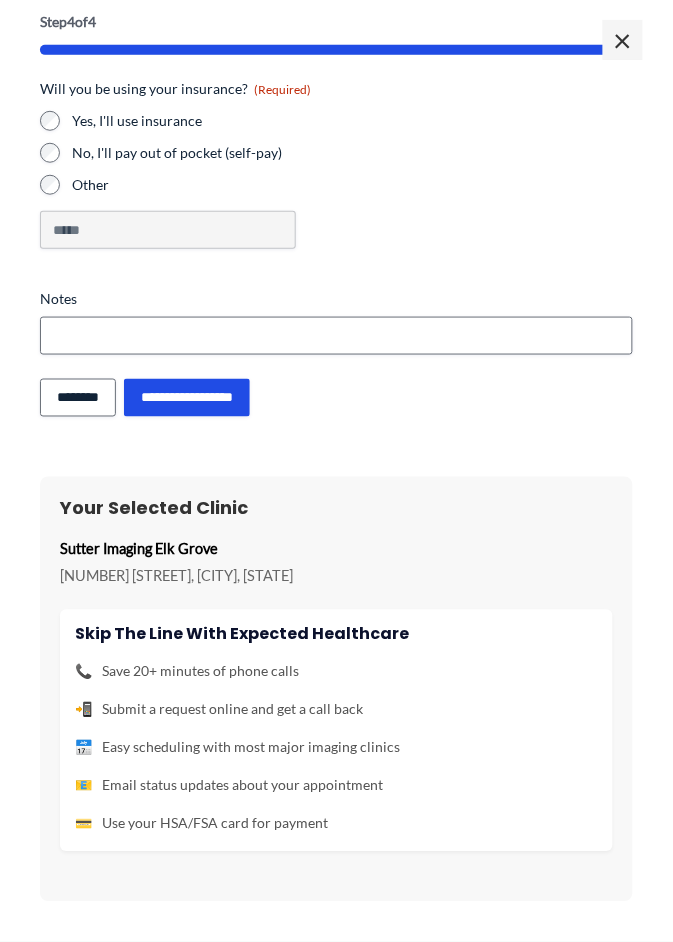 scroll, scrollTop: 35, scrollLeft: 0, axis: vertical 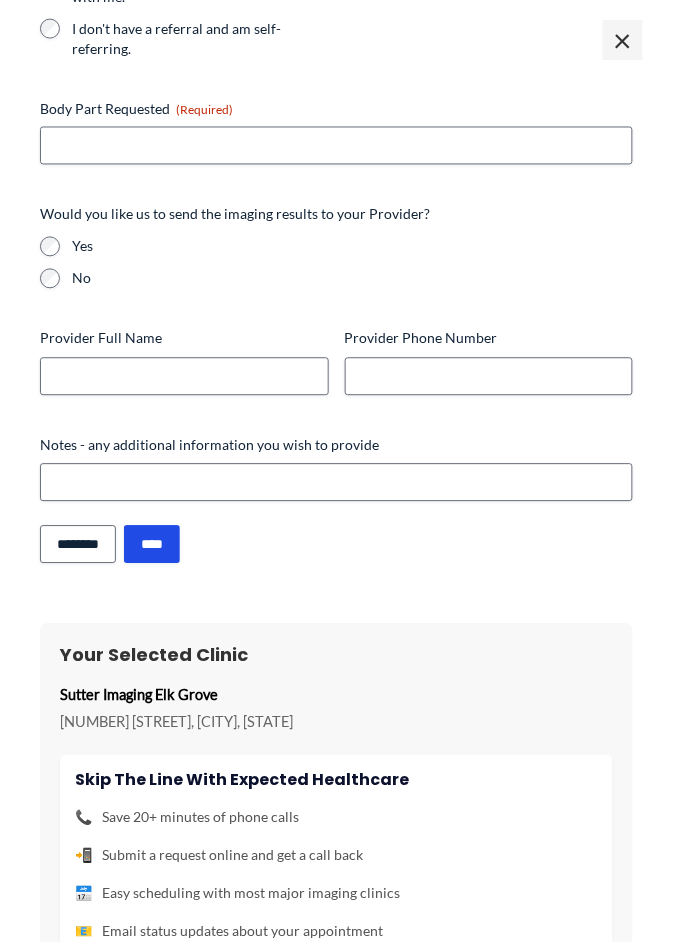 click on "Your Selected Clinic" at bounding box center [336, 655] 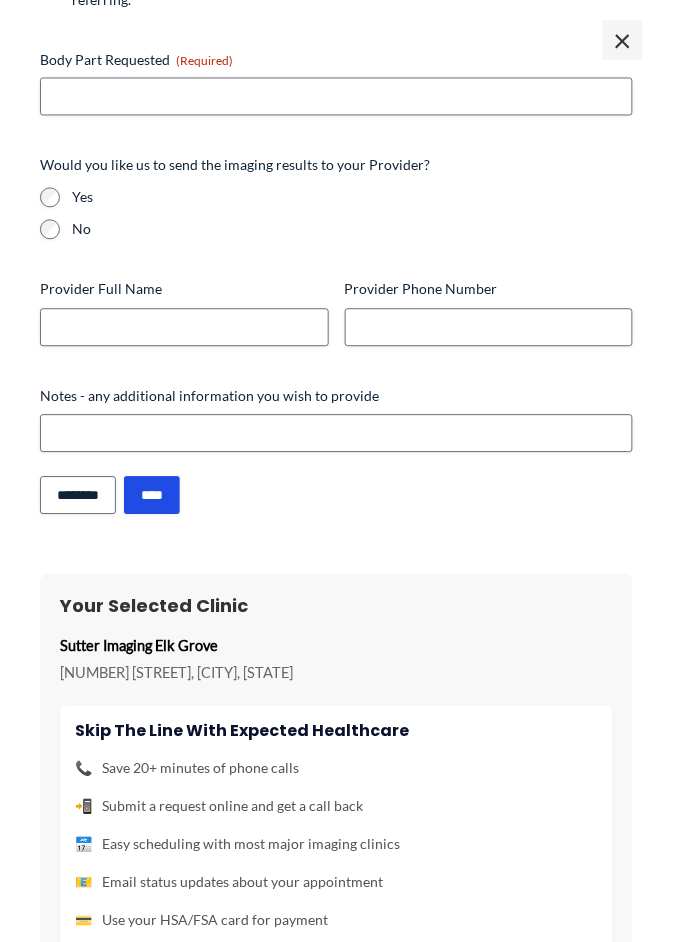 scroll, scrollTop: 457, scrollLeft: 0, axis: vertical 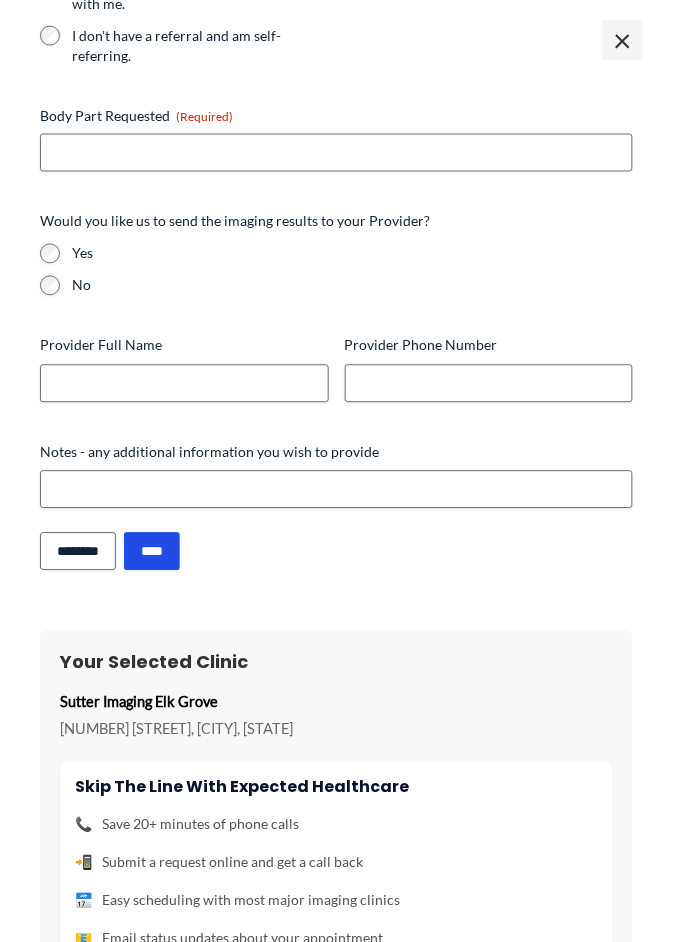 click on "📅
Easy scheduling with most major imaging clinics" at bounding box center [336, 901] 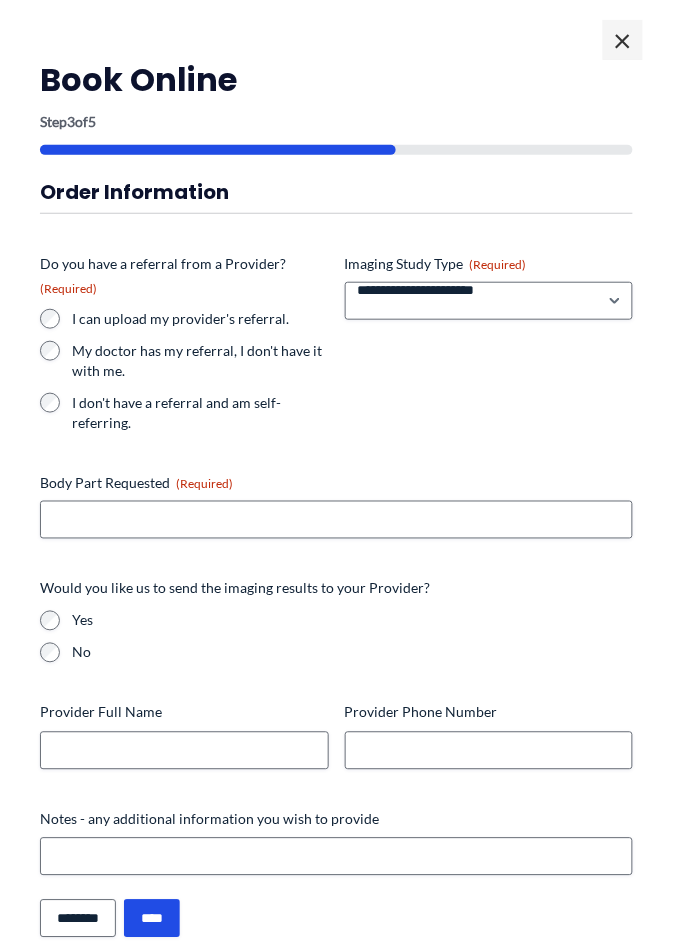 scroll, scrollTop: 0, scrollLeft: 0, axis: both 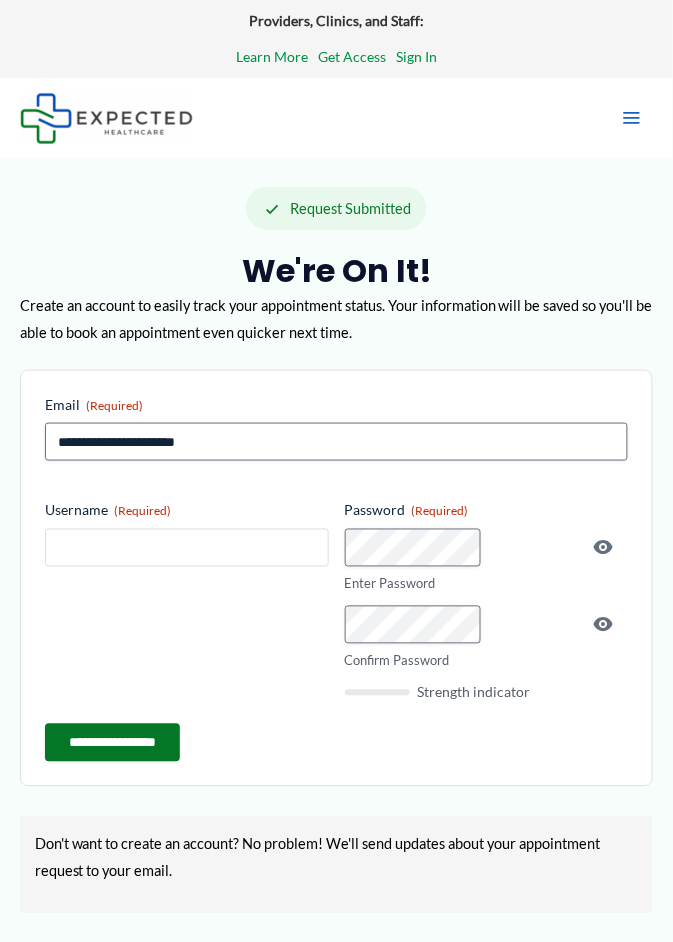 click on "Username (Required)" at bounding box center [187, 548] 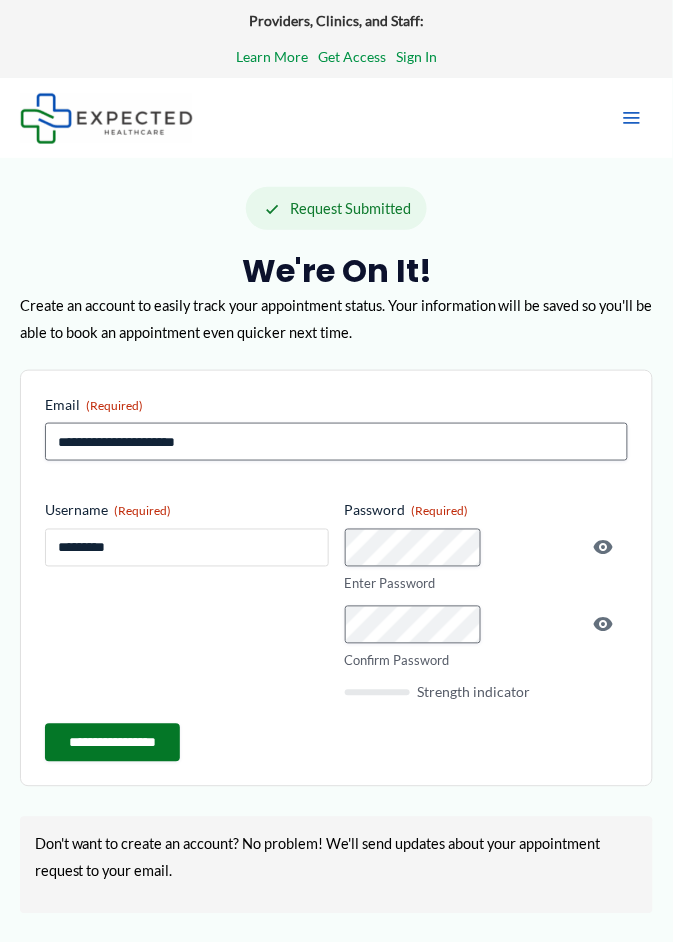type on "*********" 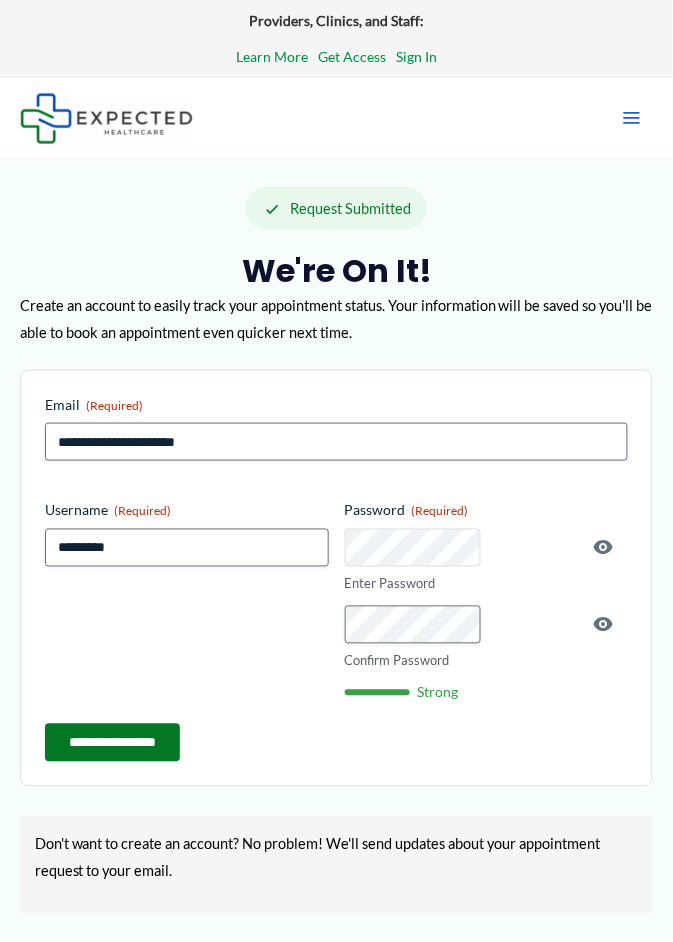 scroll, scrollTop: 0, scrollLeft: 23, axis: horizontal 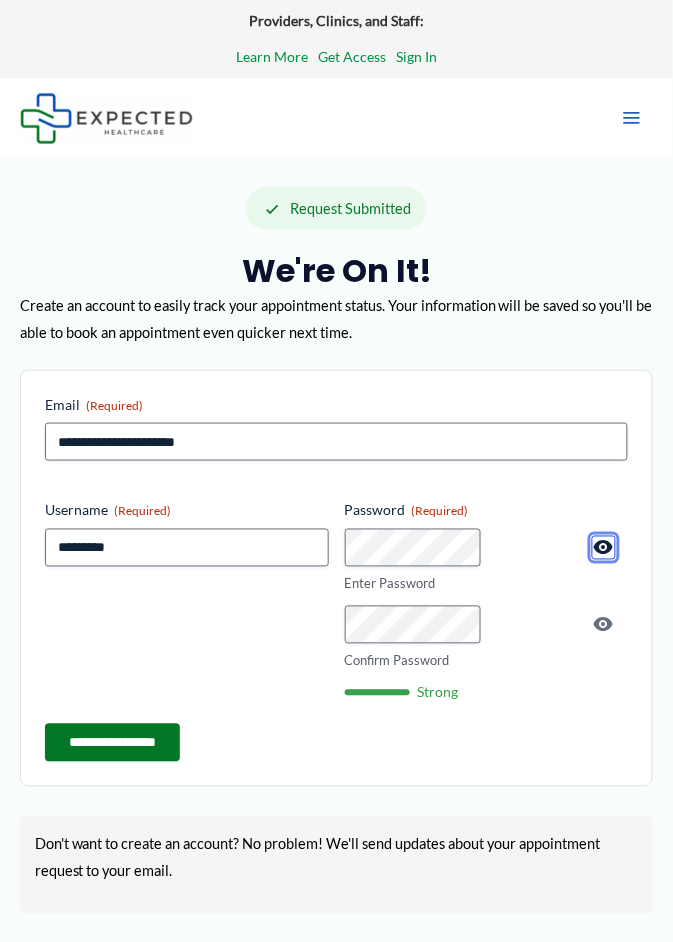 click at bounding box center [604, 548] 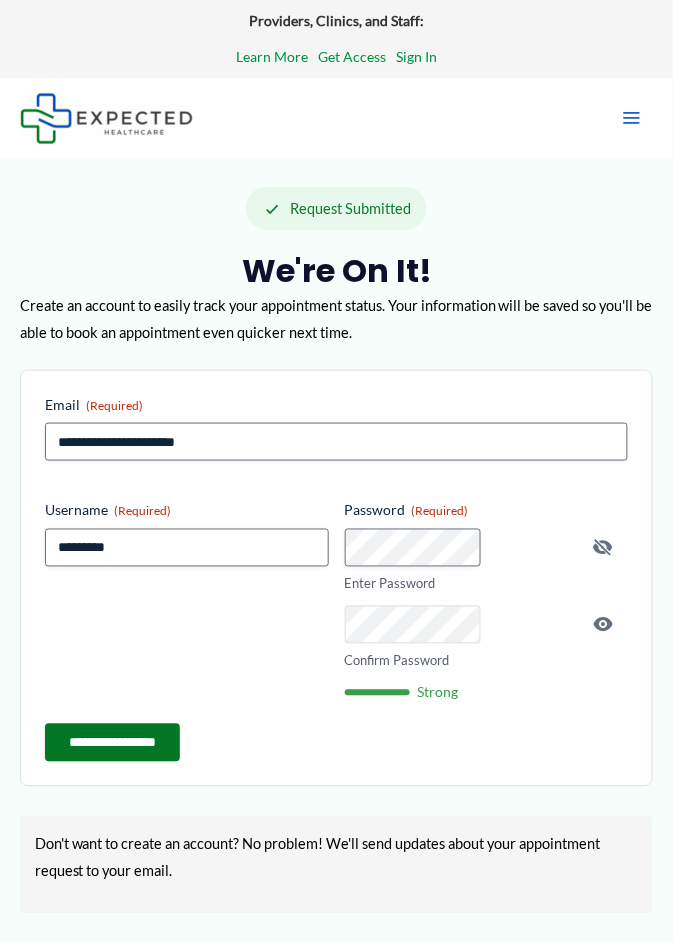 scroll, scrollTop: 0, scrollLeft: 23, axis: horizontal 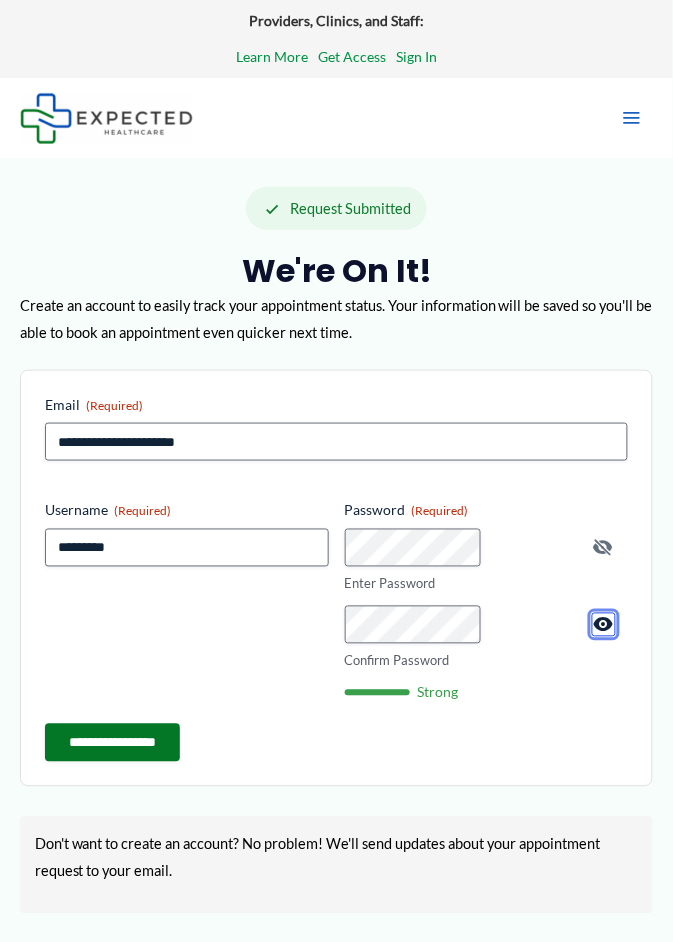 click at bounding box center [604, 625] 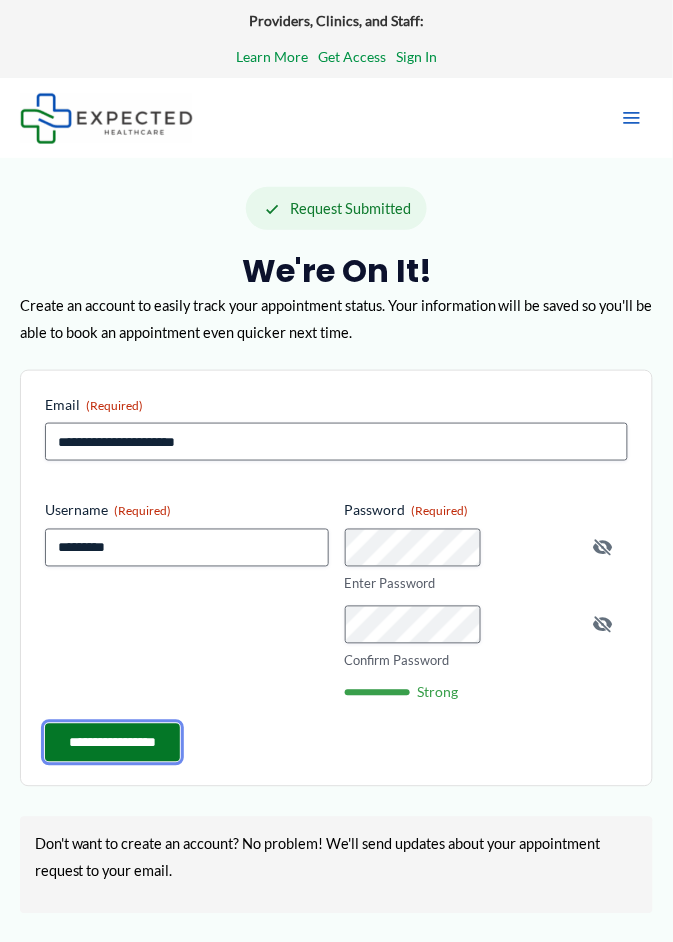 click on "**********" at bounding box center (112, 743) 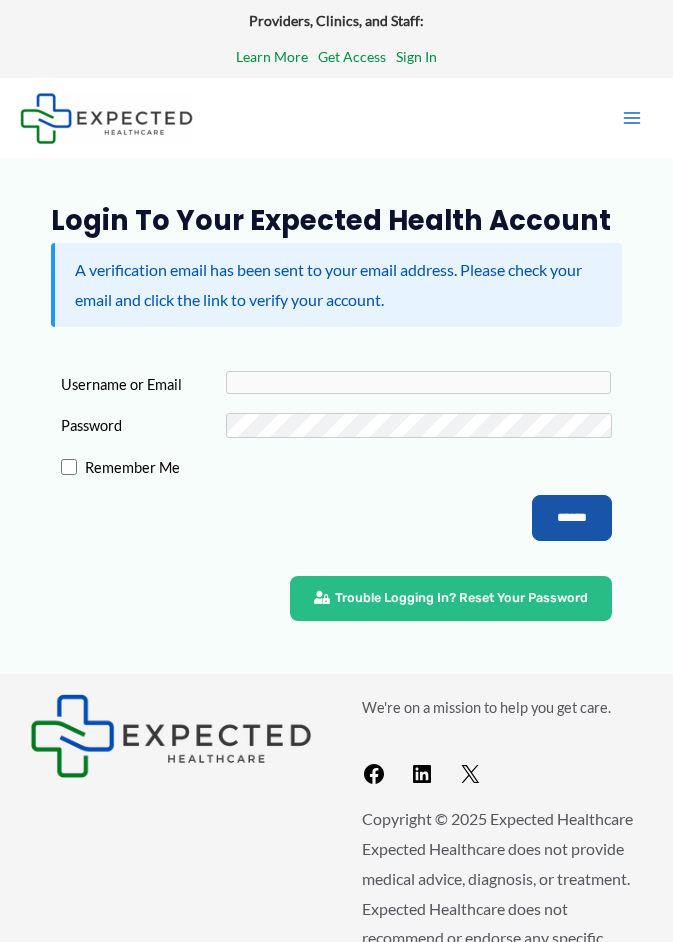 scroll, scrollTop: 0, scrollLeft: 0, axis: both 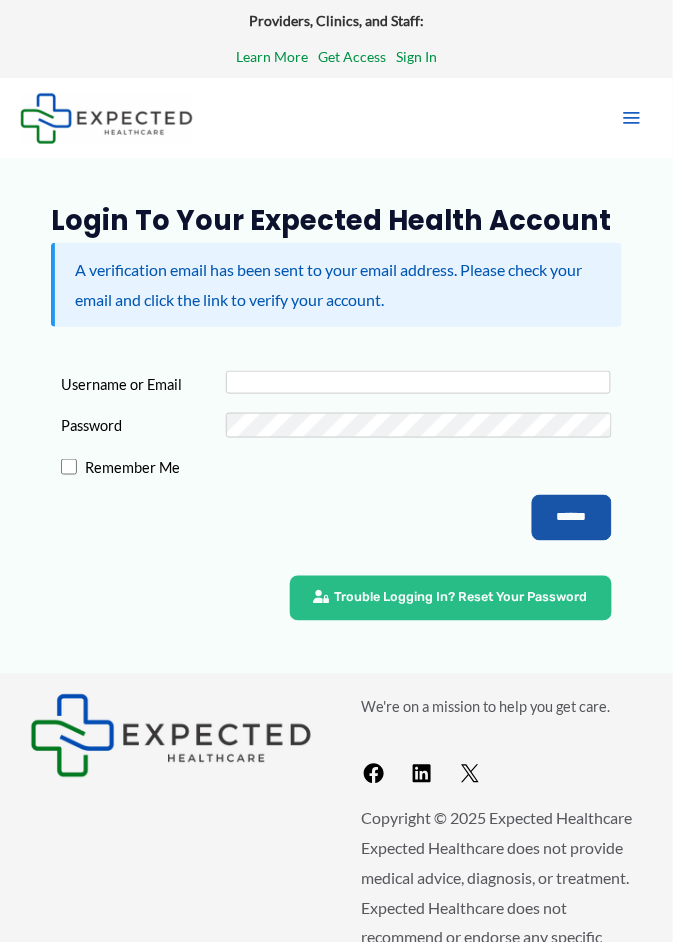 click on "Username or Email" at bounding box center (418, 382) 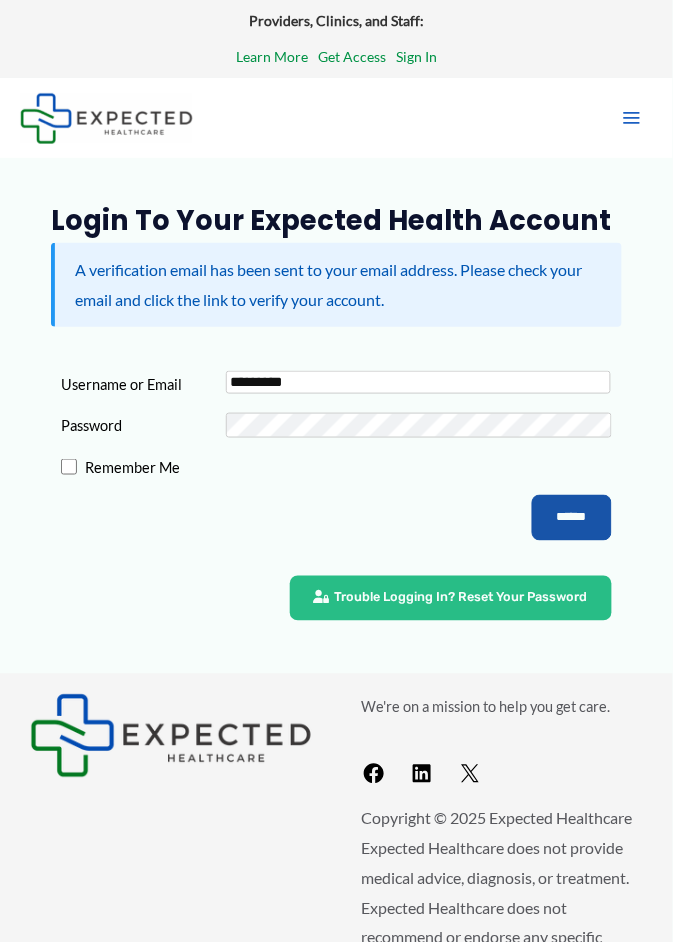 type on "*********" 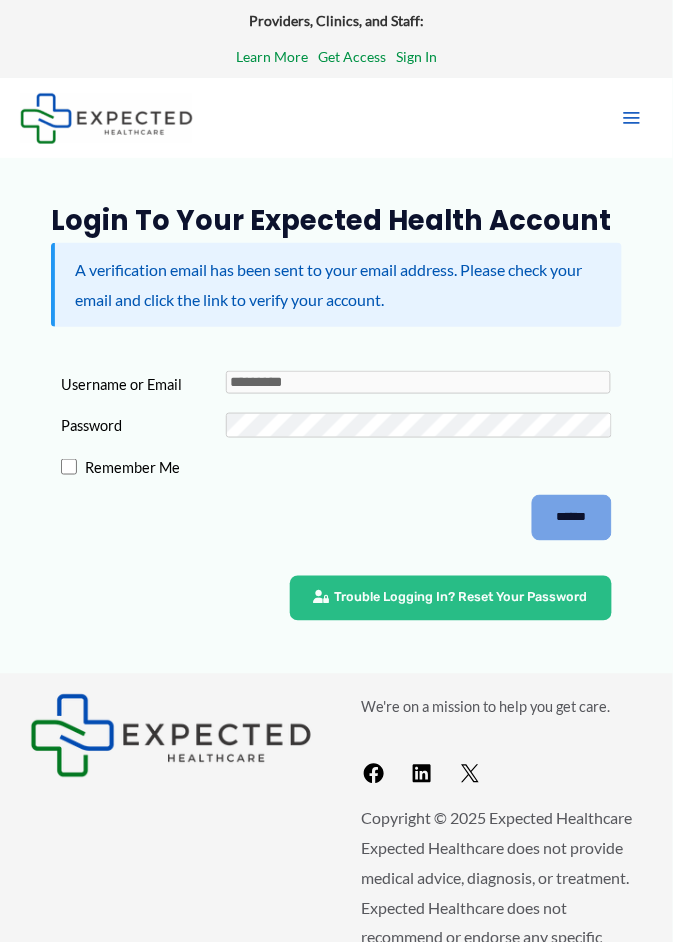 click on "******" at bounding box center (572, 518) 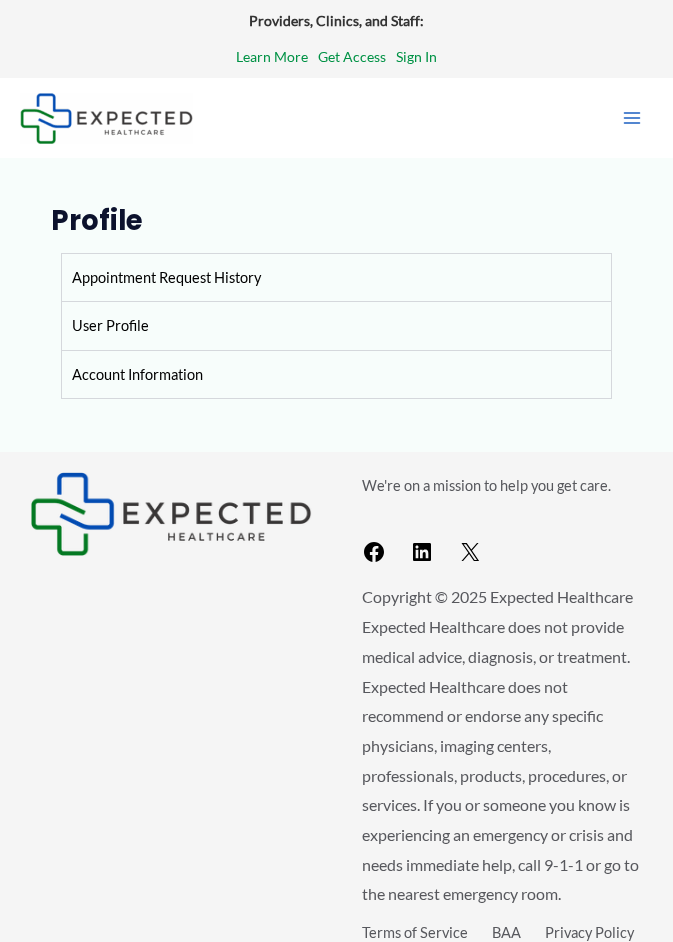 scroll, scrollTop: 0, scrollLeft: 0, axis: both 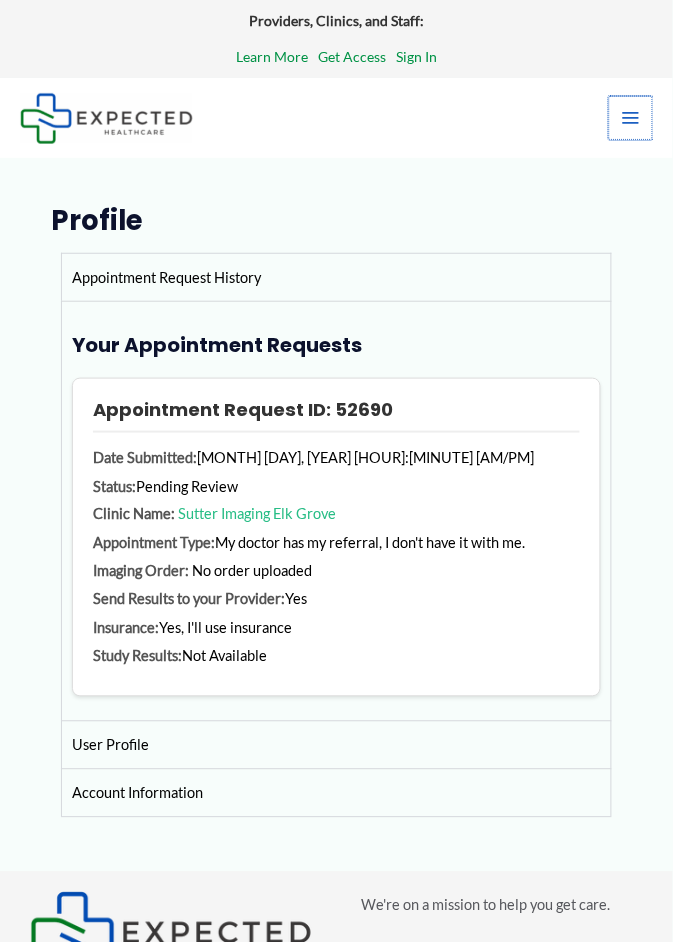 click 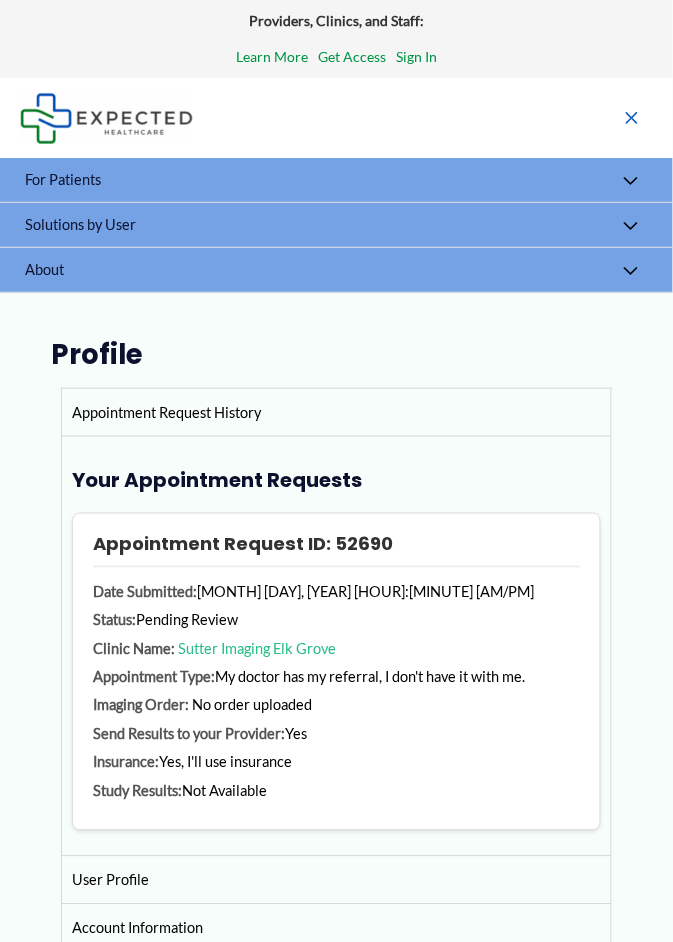 click on "Appointment Request History" at bounding box center [336, 412] 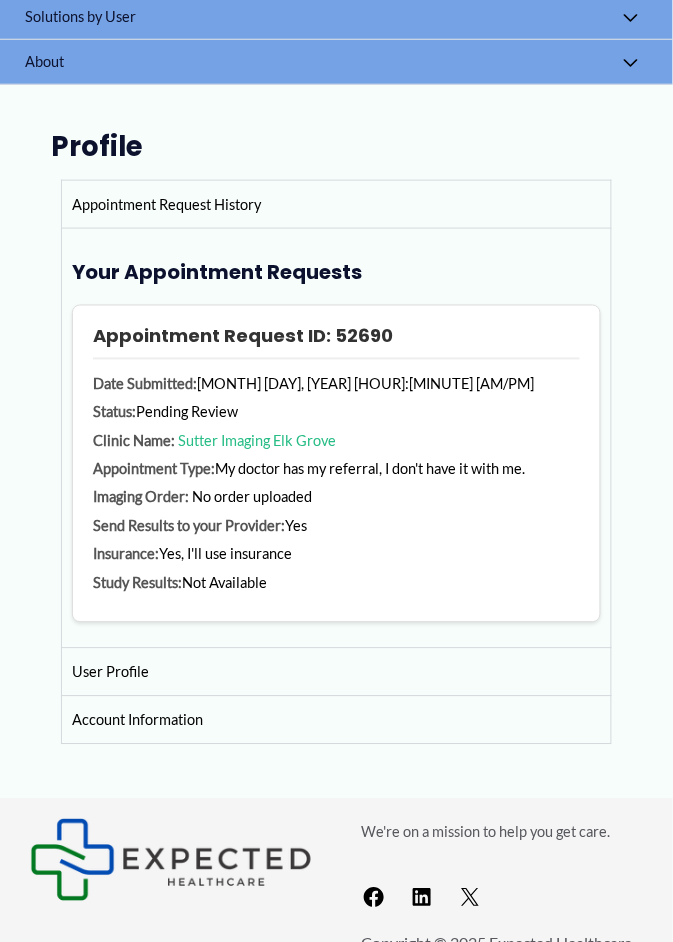 scroll, scrollTop: 214, scrollLeft: 0, axis: vertical 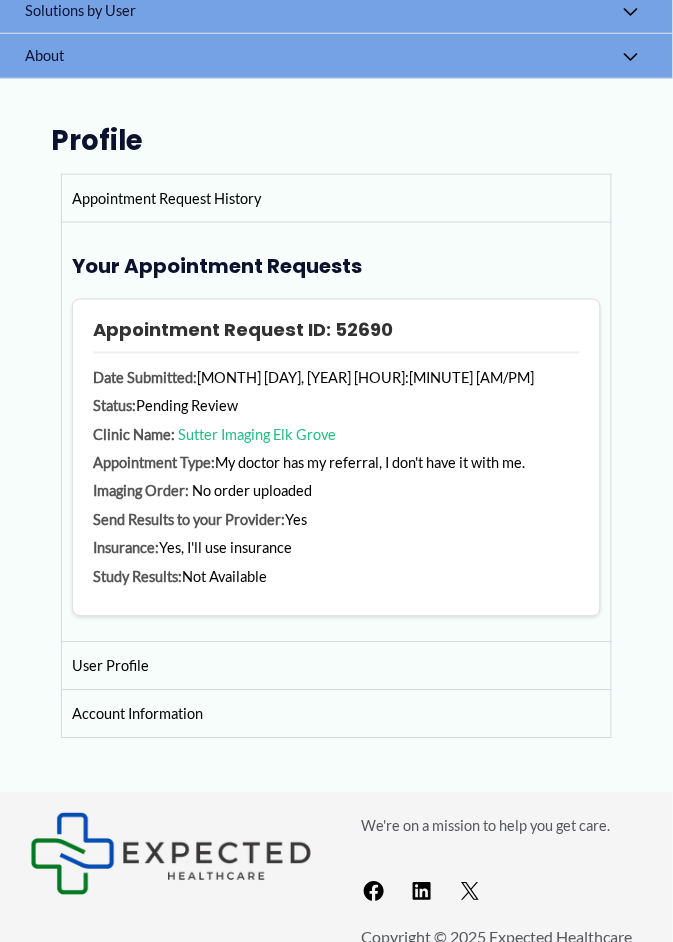 click on "Account Information" at bounding box center (336, 714) 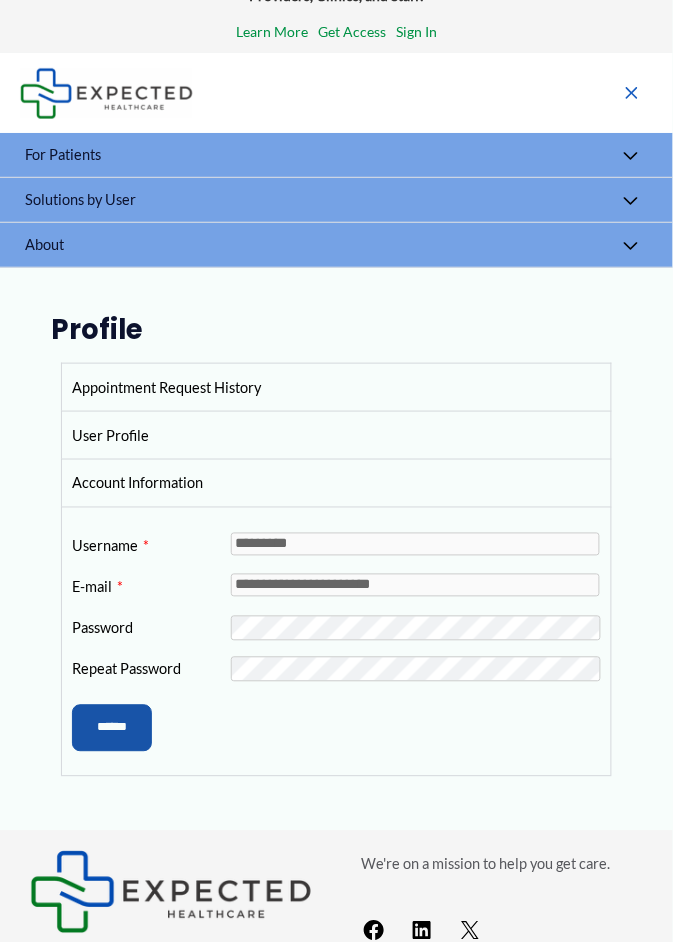 scroll, scrollTop: 0, scrollLeft: 0, axis: both 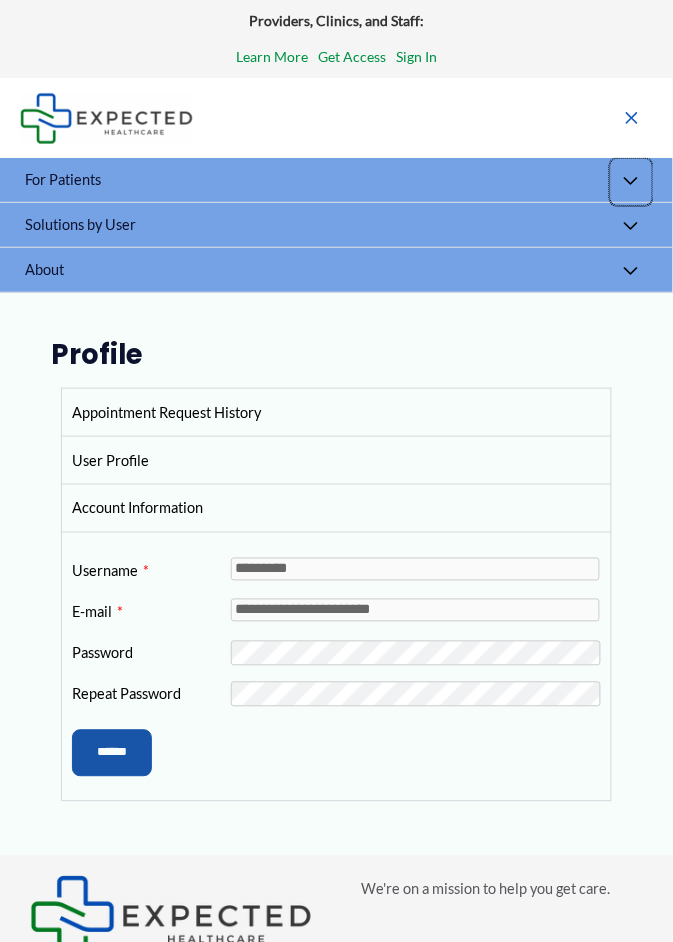 click on "Menu Toggle" at bounding box center (631, 182) 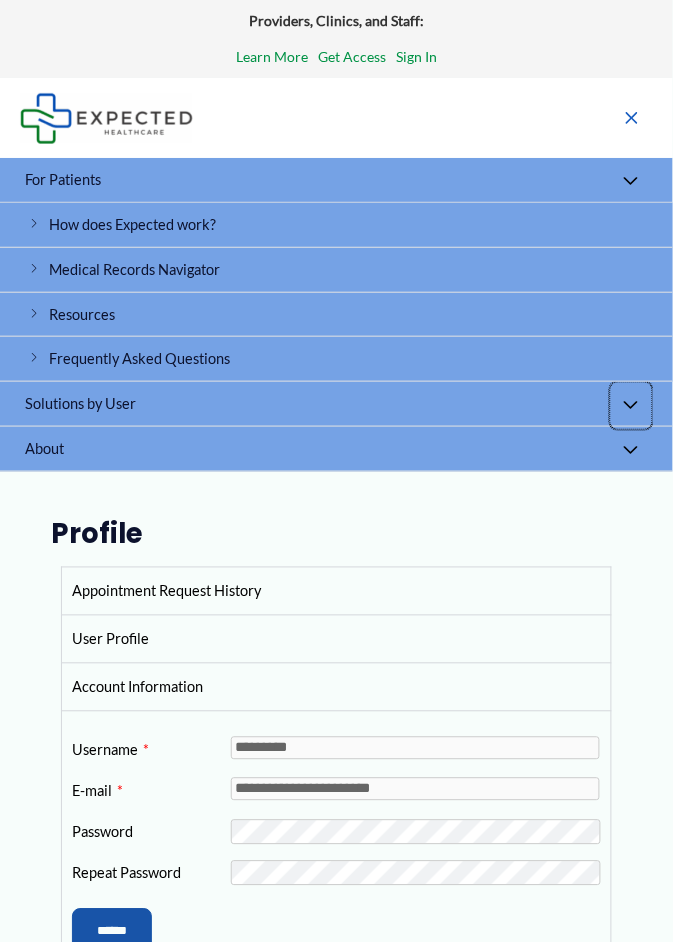 click on "Menu Toggle" at bounding box center [631, 406] 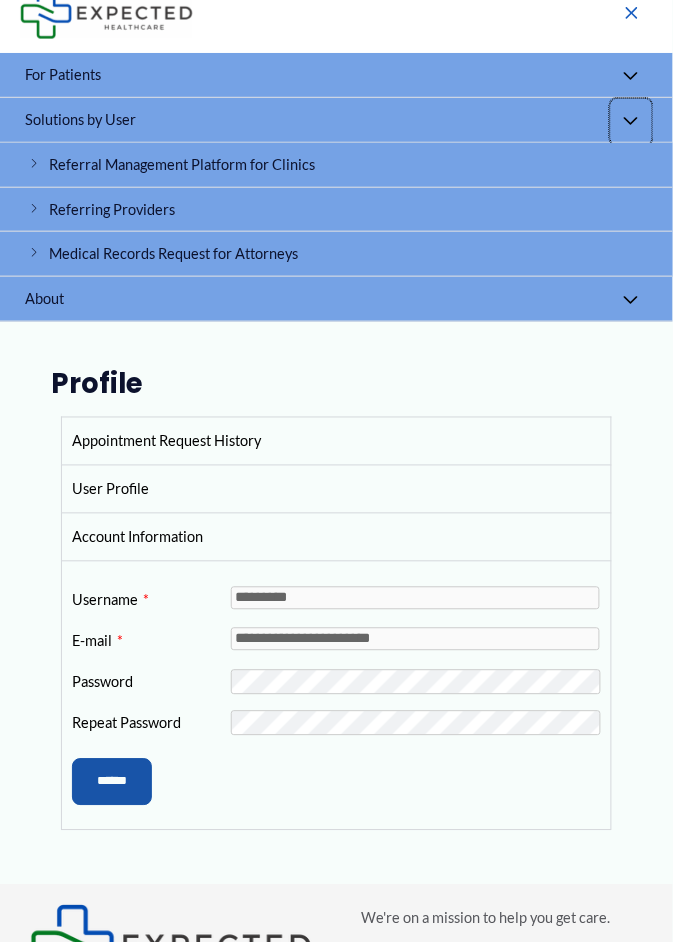 scroll, scrollTop: 114, scrollLeft: 0, axis: vertical 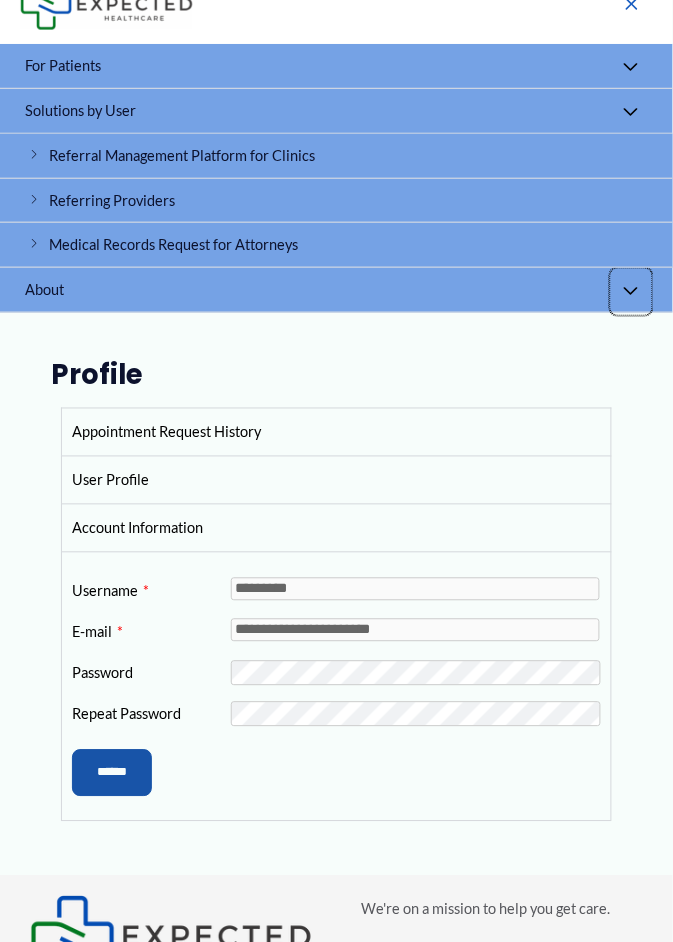 click on "Menu Toggle" at bounding box center (631, 292) 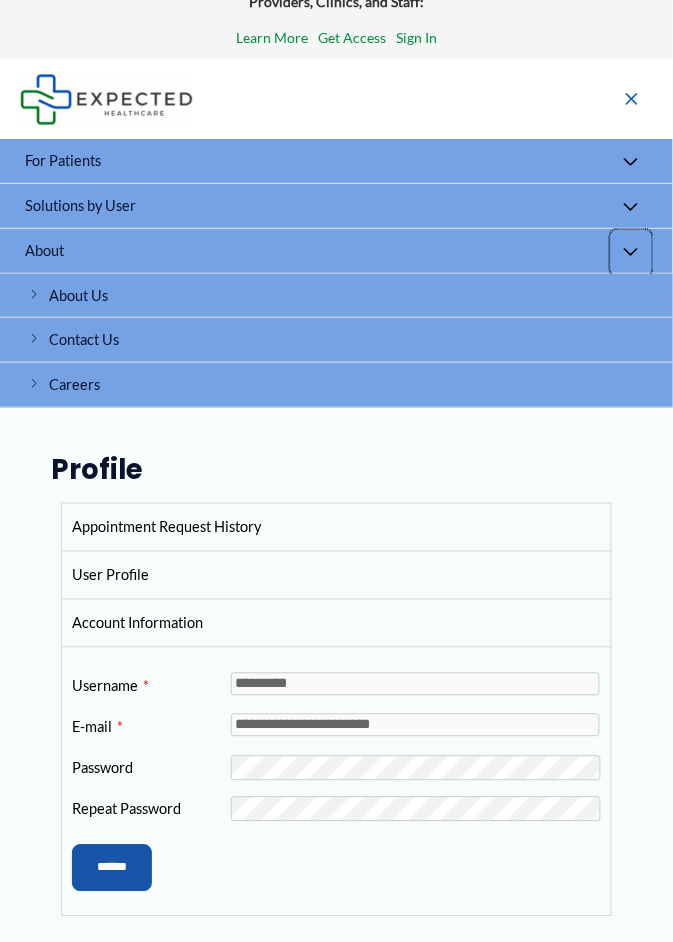 scroll, scrollTop: 0, scrollLeft: 0, axis: both 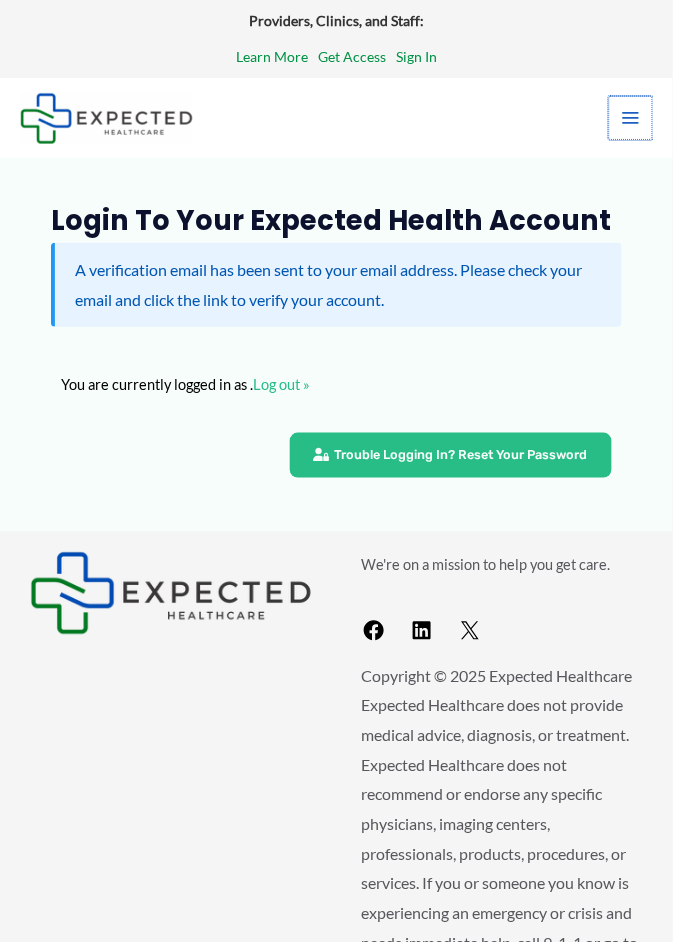 click on "Main Menu" at bounding box center (631, 118) 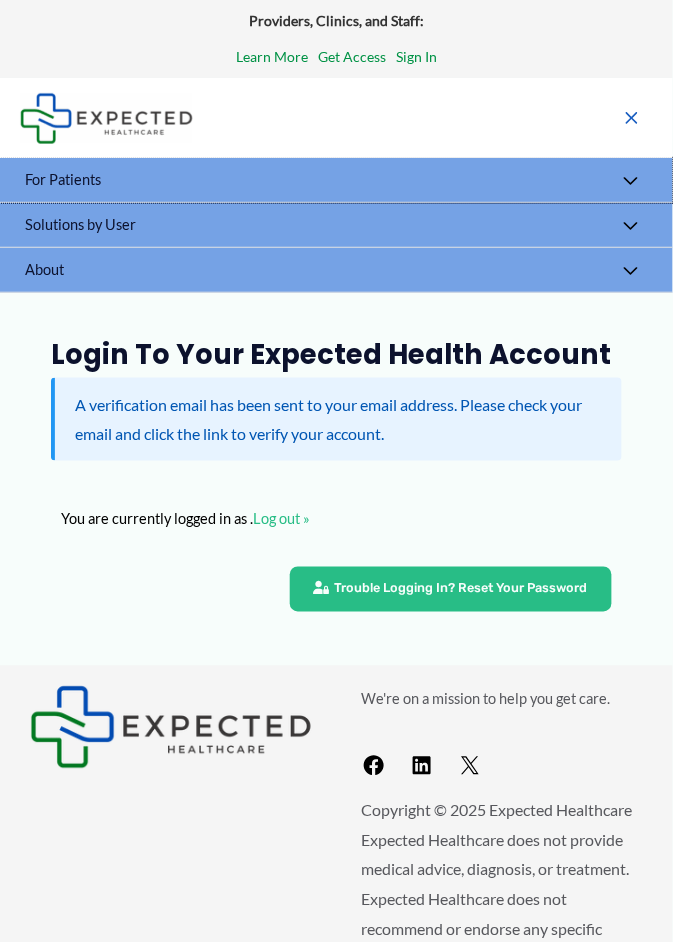 click on "For Patients" at bounding box center [63, 179] 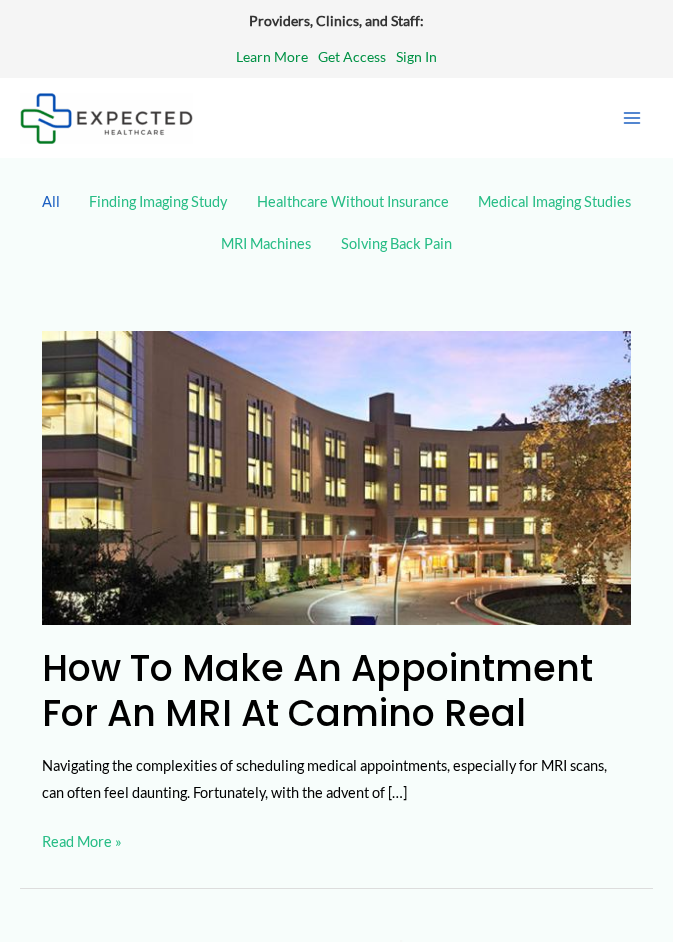 scroll, scrollTop: 0, scrollLeft: 0, axis: both 